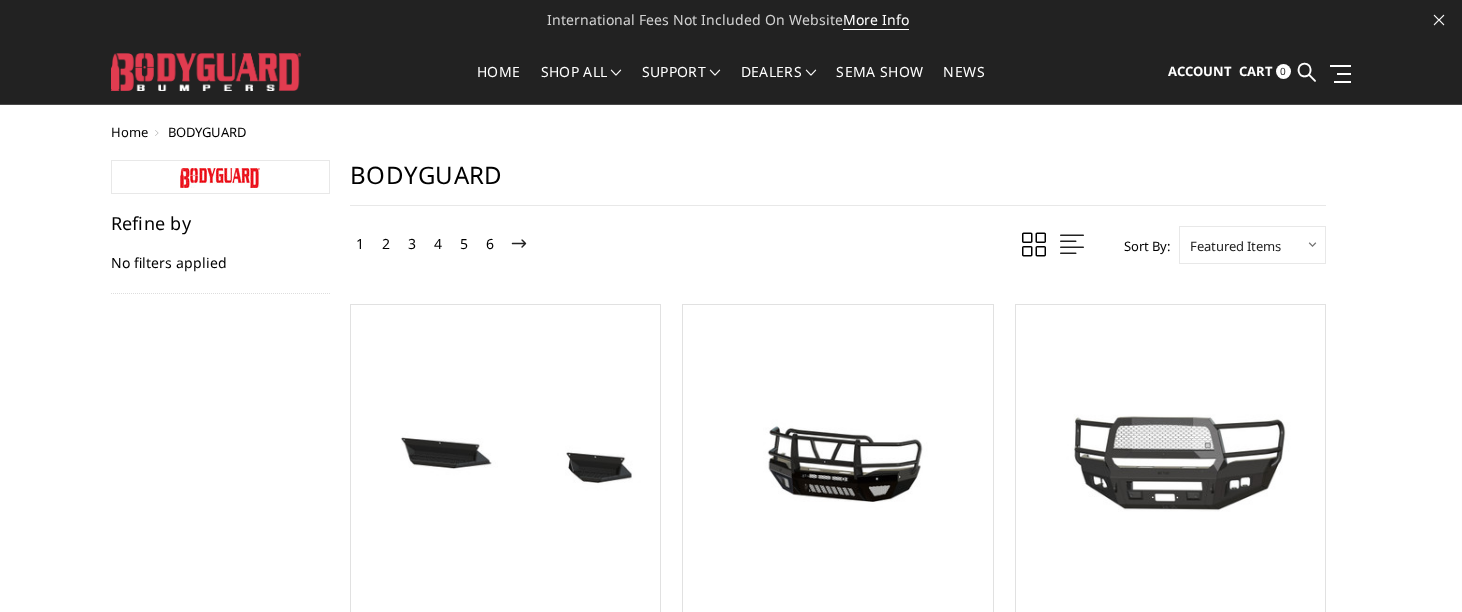 scroll, scrollTop: 0, scrollLeft: 0, axis: both 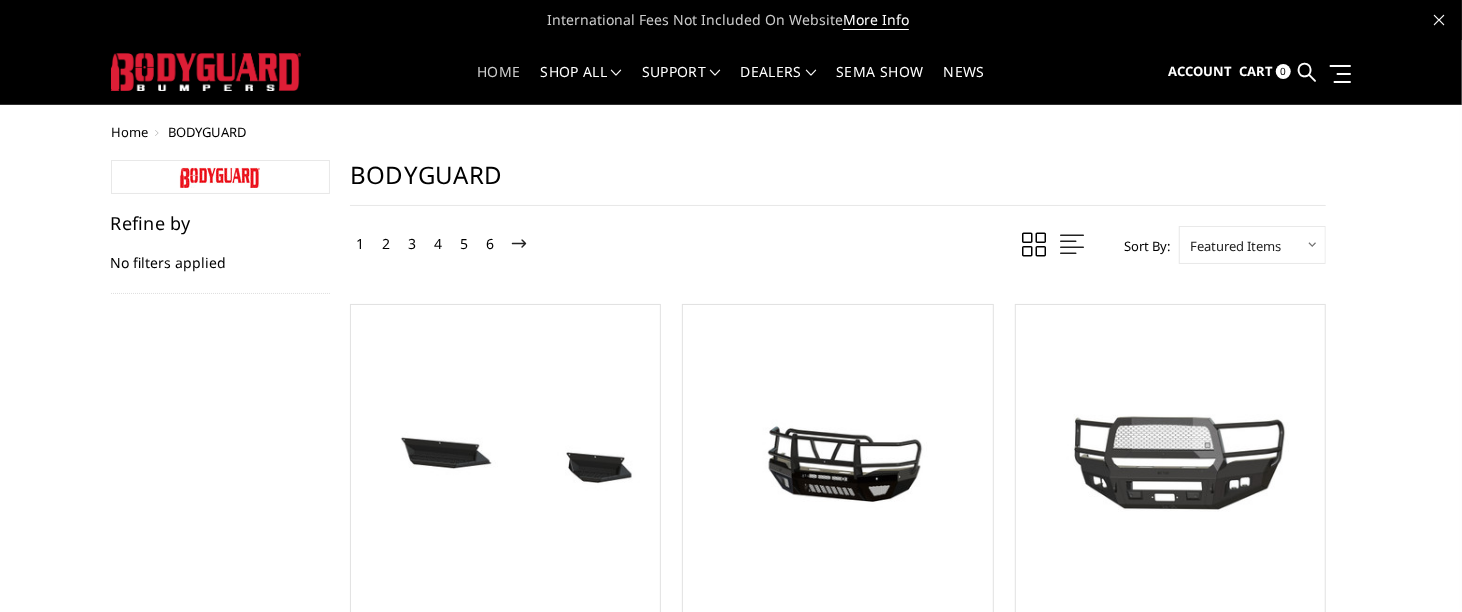 click on "Home" at bounding box center (498, 84) 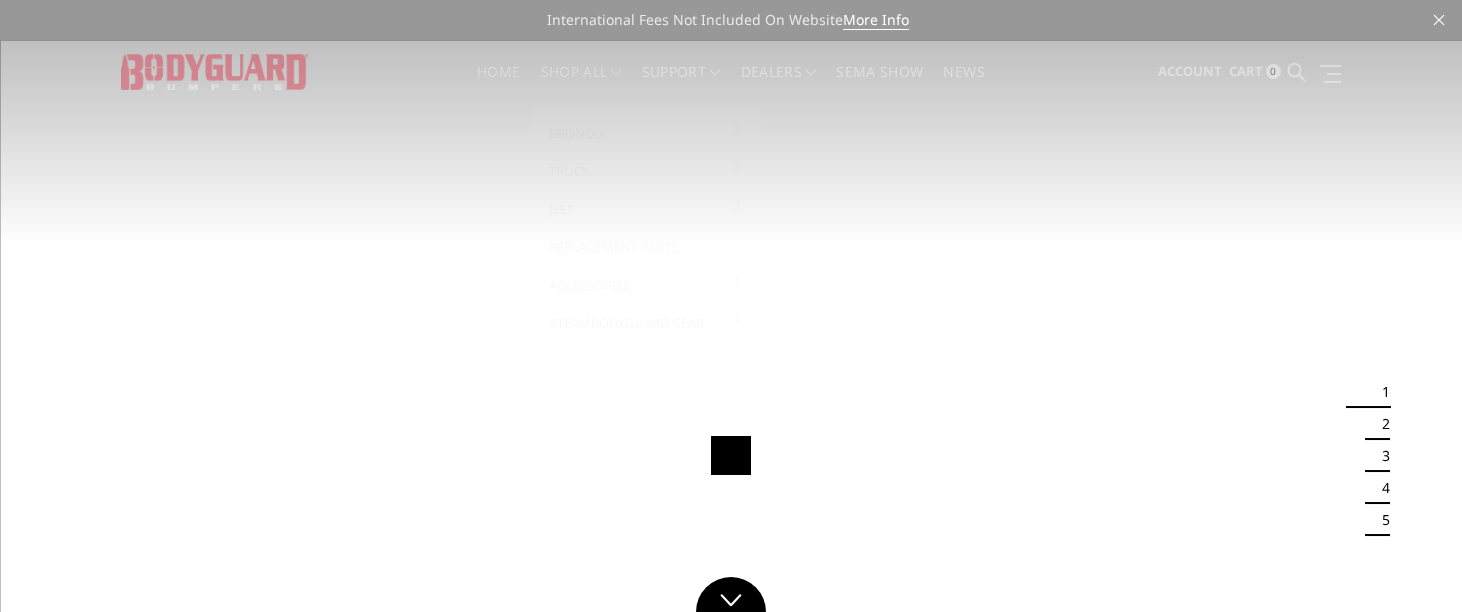 scroll, scrollTop: 0, scrollLeft: 0, axis: both 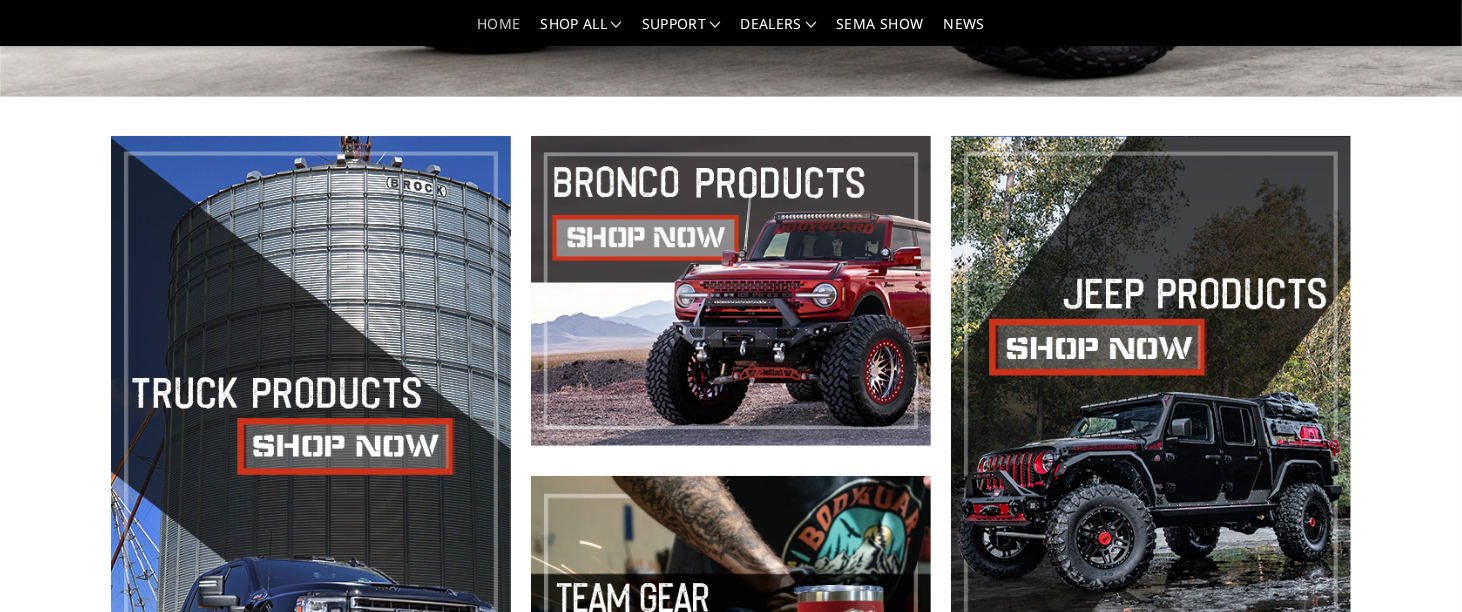 drag, startPoint x: 673, startPoint y: 454, endPoint x: 757, endPoint y: 657, distance: 219.69296 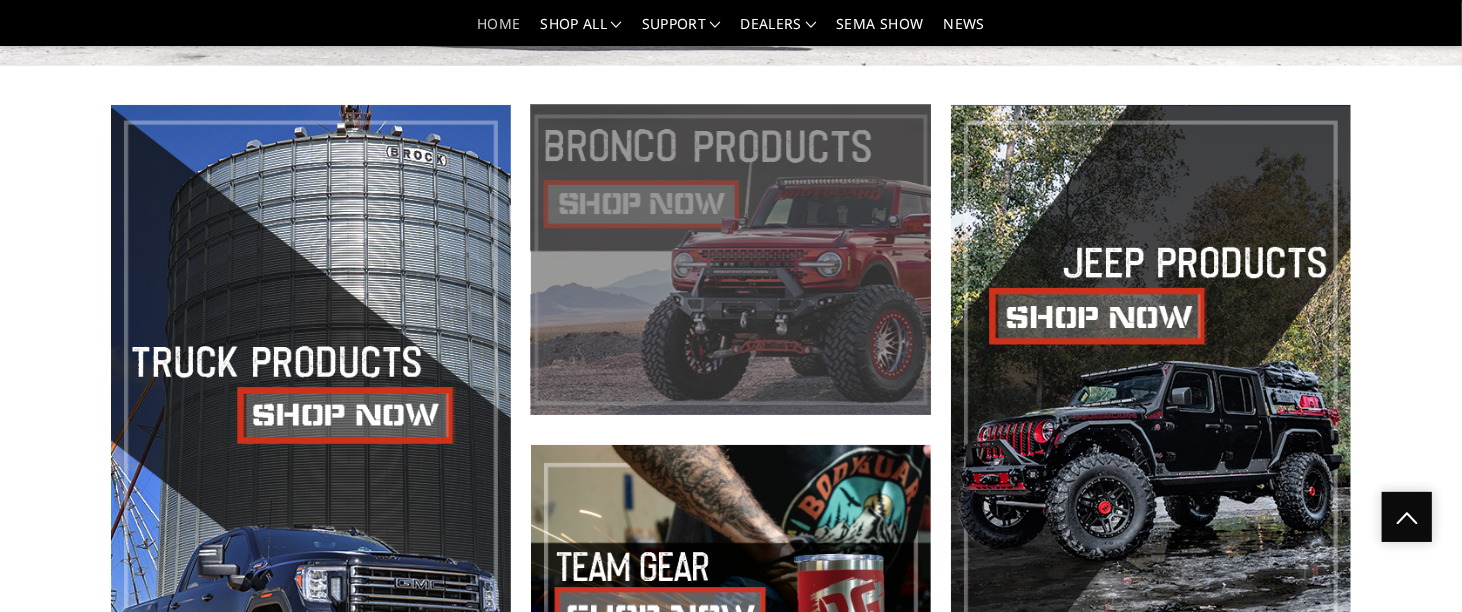scroll, scrollTop: 659, scrollLeft: 0, axis: vertical 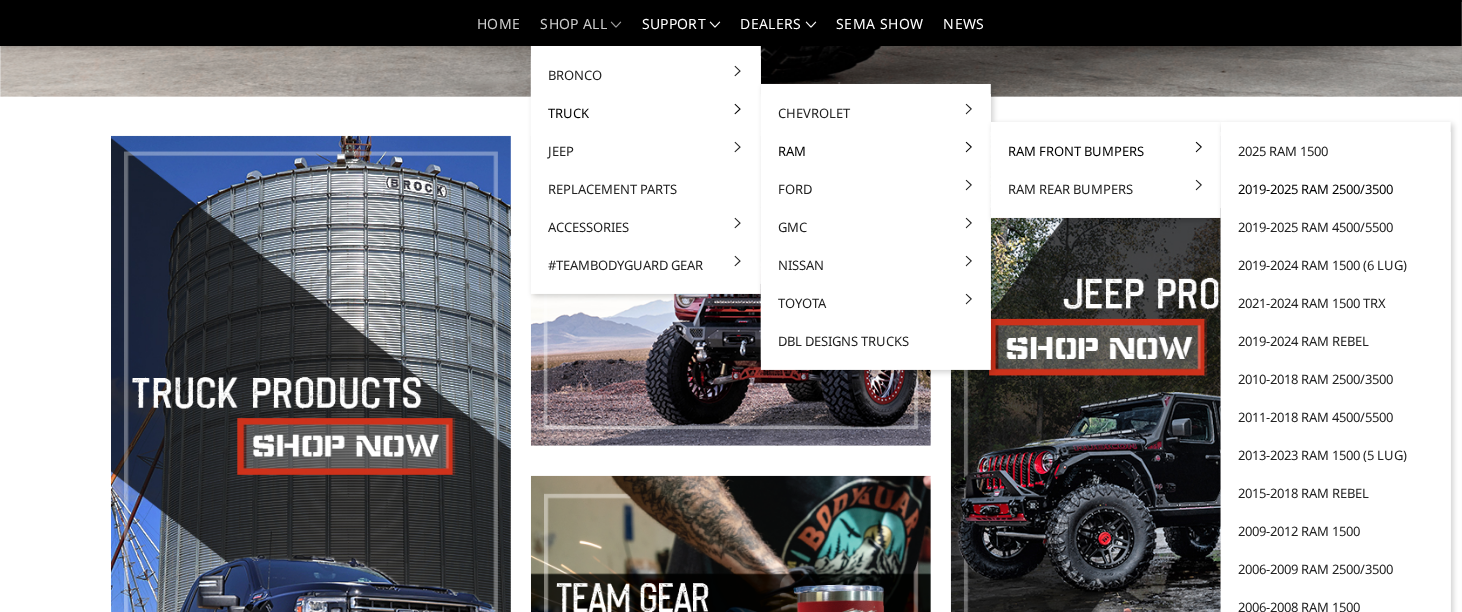 click on "2019-2025 Ram 2500/3500" at bounding box center (1336, 189) 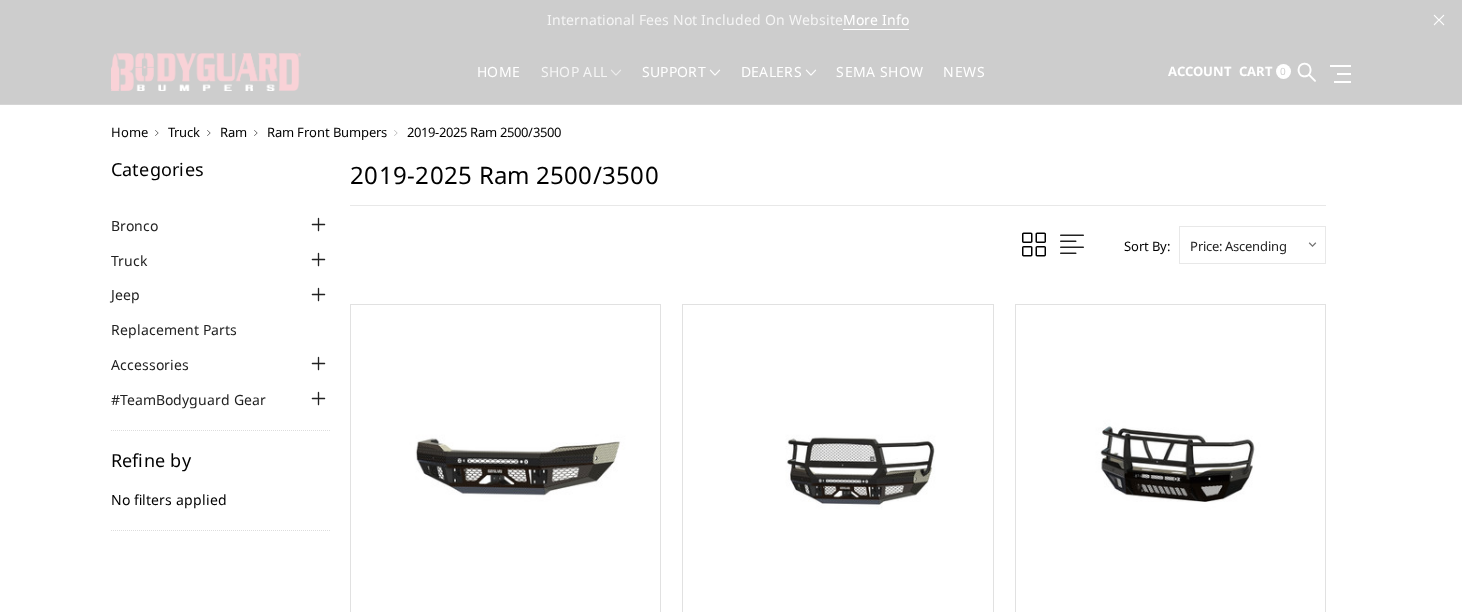 scroll, scrollTop: 0, scrollLeft: 0, axis: both 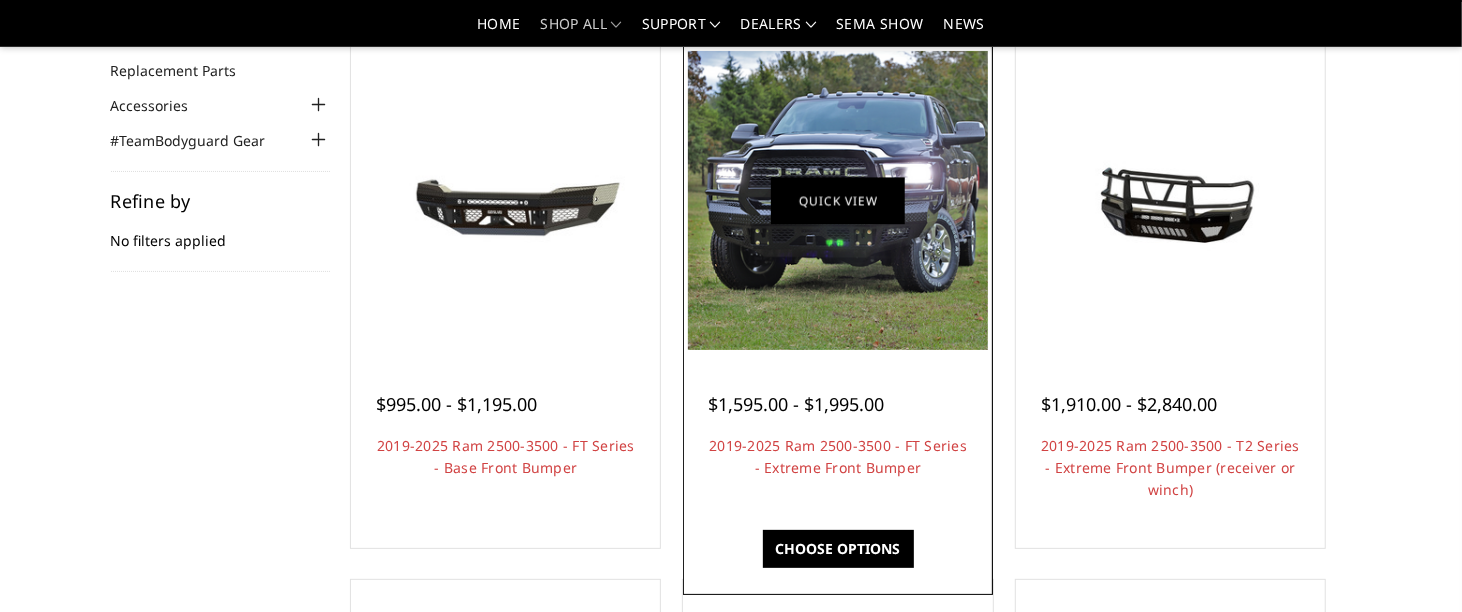 click on "Quick view" at bounding box center (838, 200) 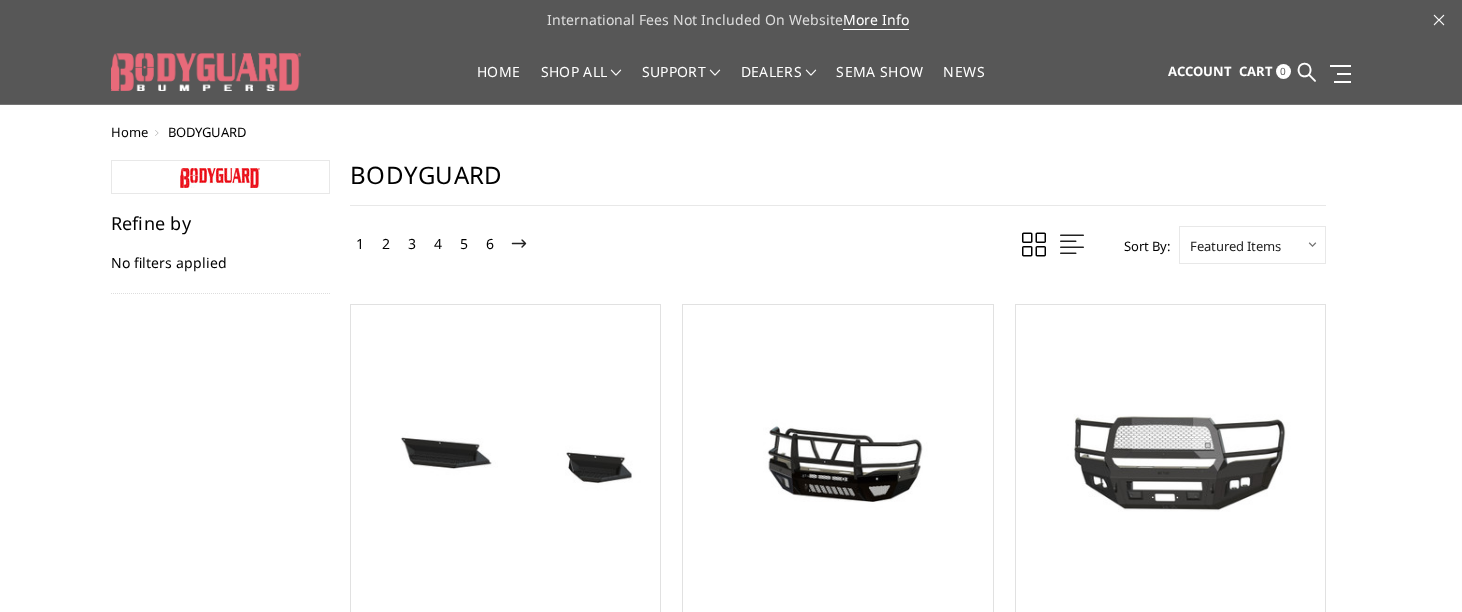 scroll, scrollTop: 0, scrollLeft: 0, axis: both 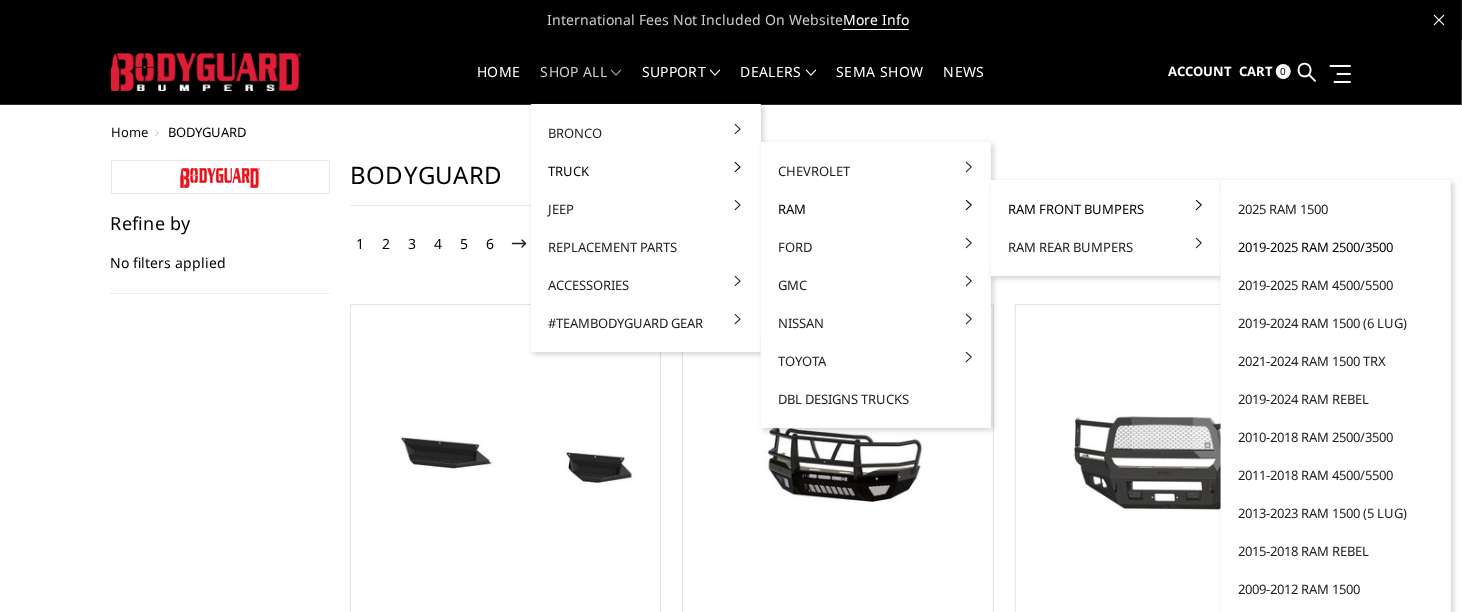 click on "2019-2025 Ram 2500/3500" at bounding box center [1336, 247] 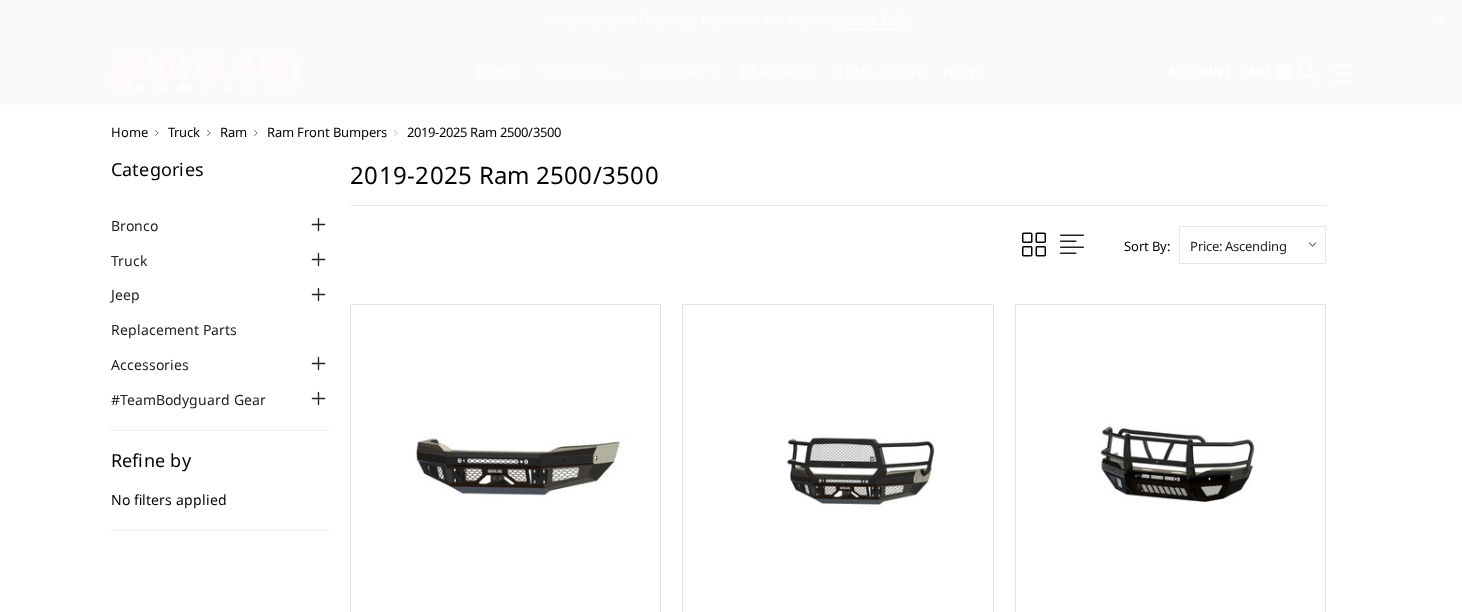 scroll, scrollTop: 0, scrollLeft: 0, axis: both 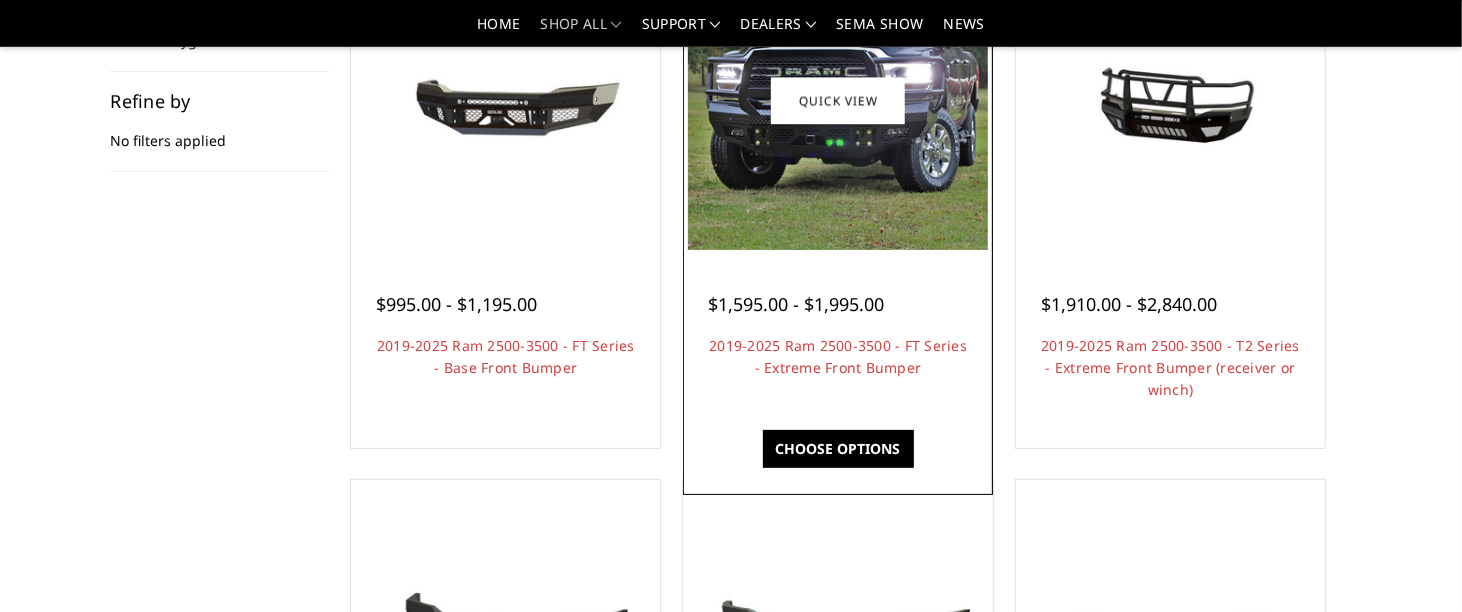 click on "Choose Options" at bounding box center [838, 449] 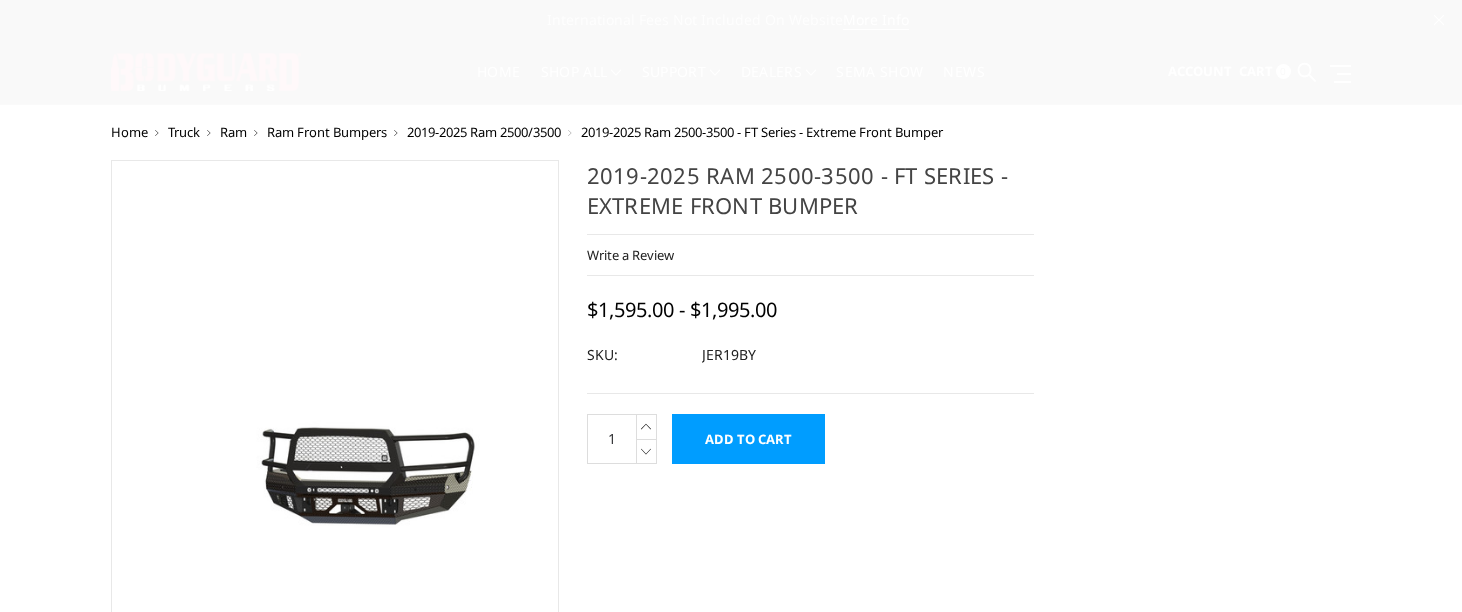 scroll, scrollTop: 0, scrollLeft: 0, axis: both 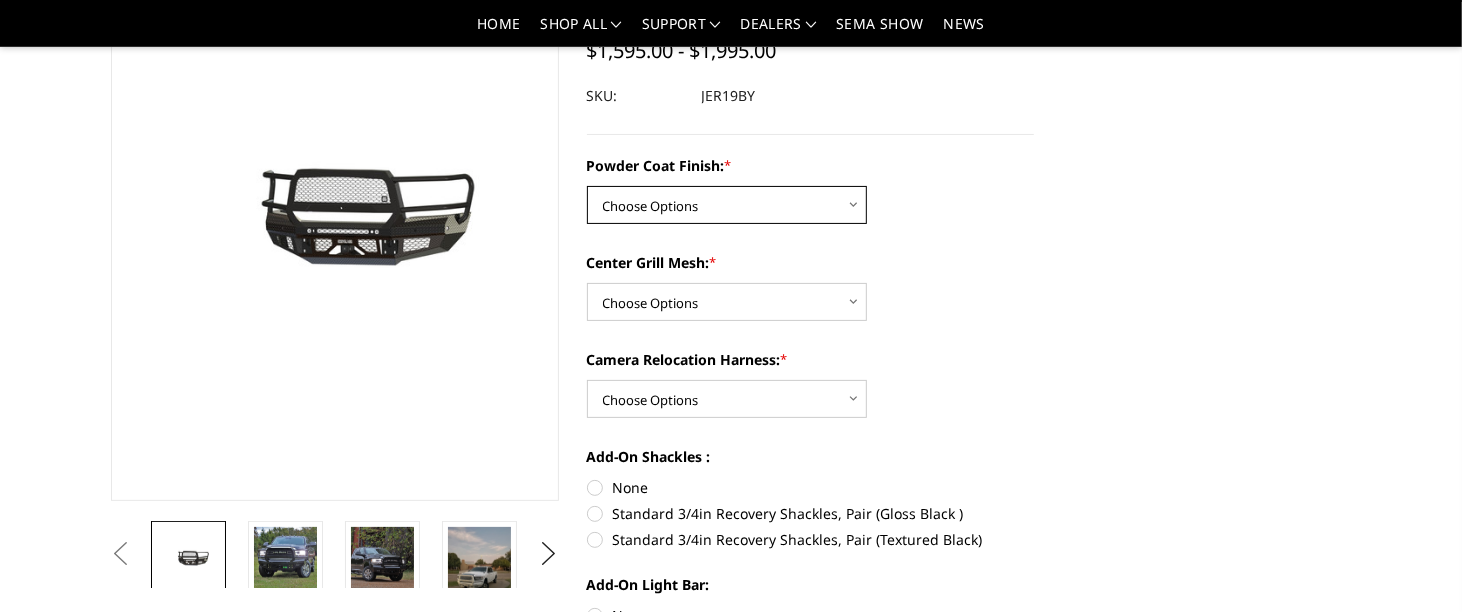 click on "Choose Options
Bare Metal
Gloss Black Powder Coat
Textured Black Powder Coat" at bounding box center [727, 205] 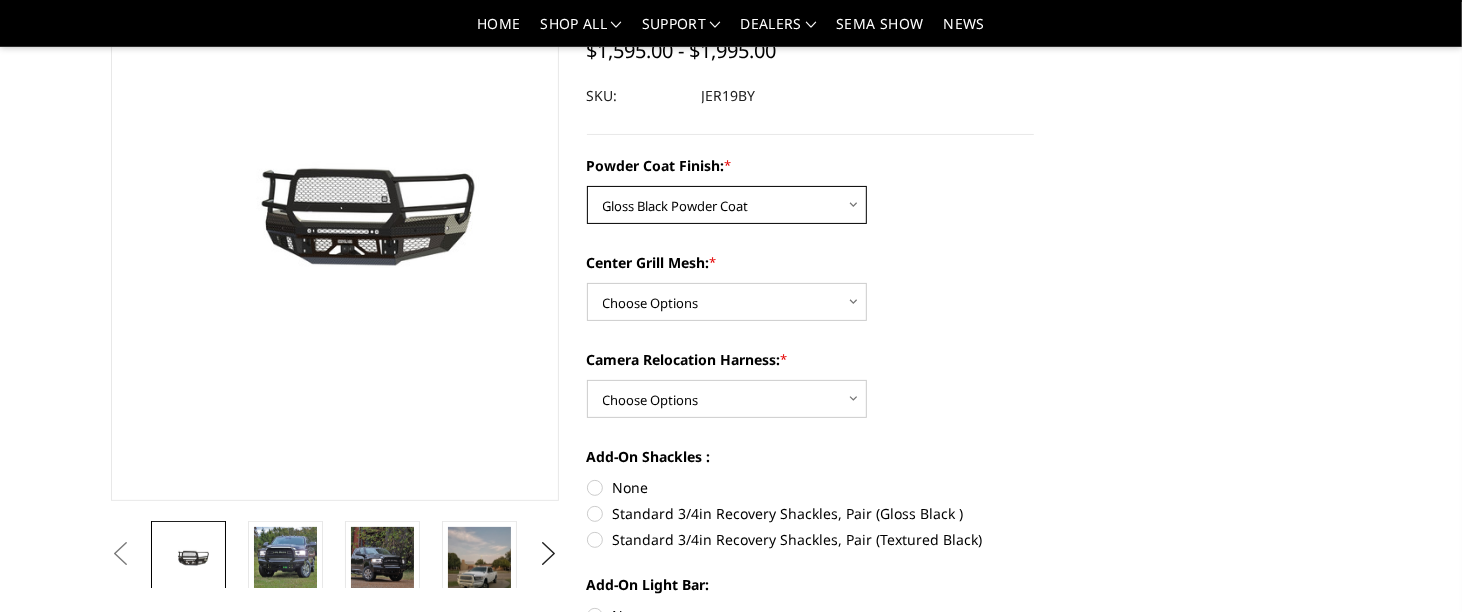 click on "Choose Options
Bare Metal
Gloss Black Powder Coat
Textured Black Powder Coat" at bounding box center (727, 205) 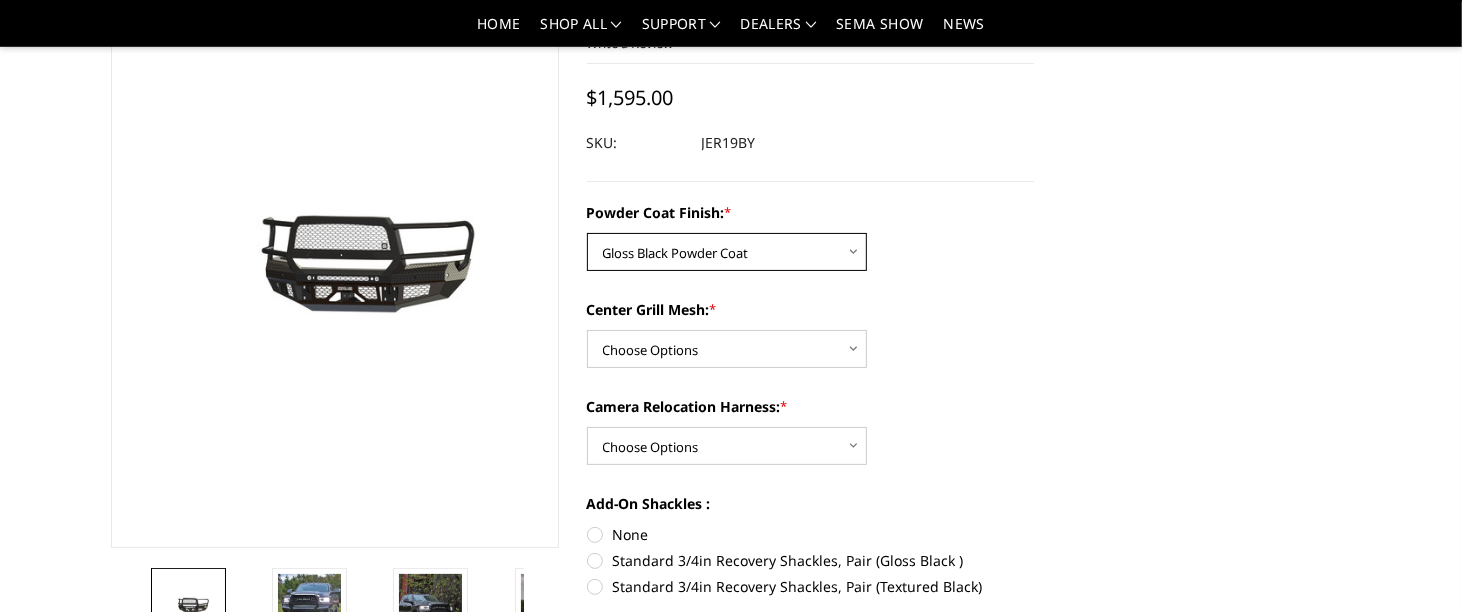 scroll, scrollTop: 200, scrollLeft: 0, axis: vertical 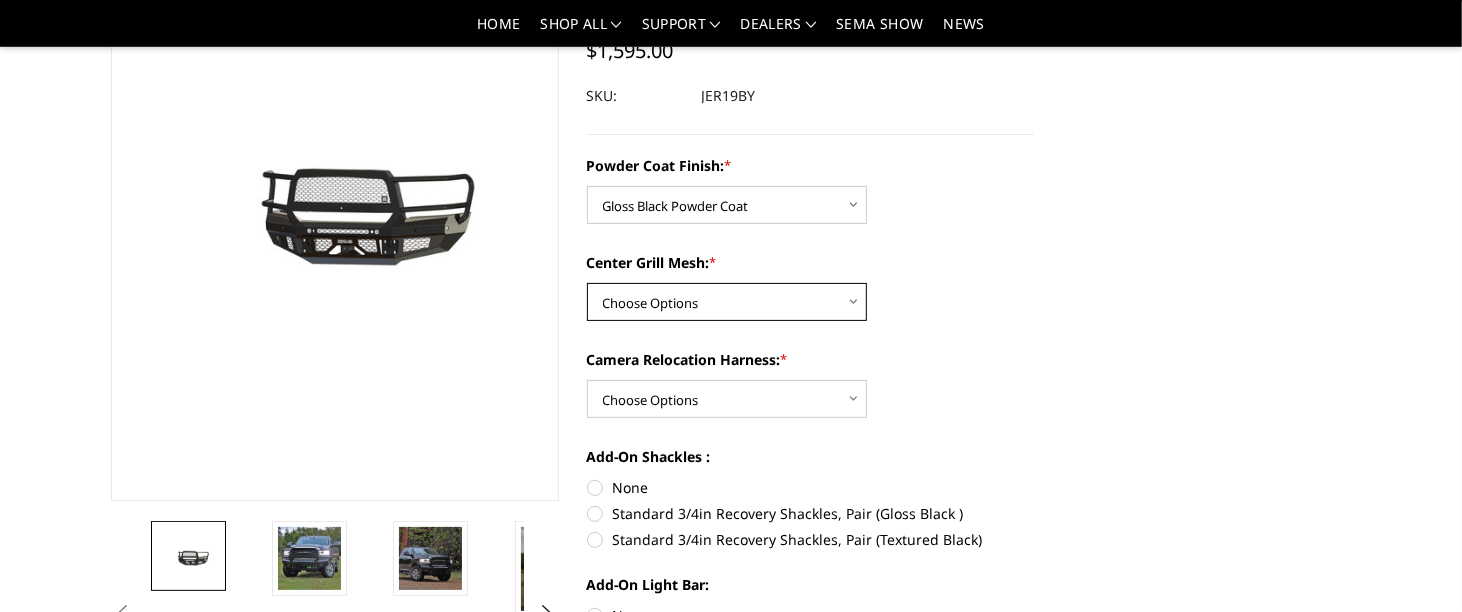 click on "Choose Options
WITH Expanded Metal in Center Grill
WITHOUT Expanded Metal in Center Grill" at bounding box center (727, 302) 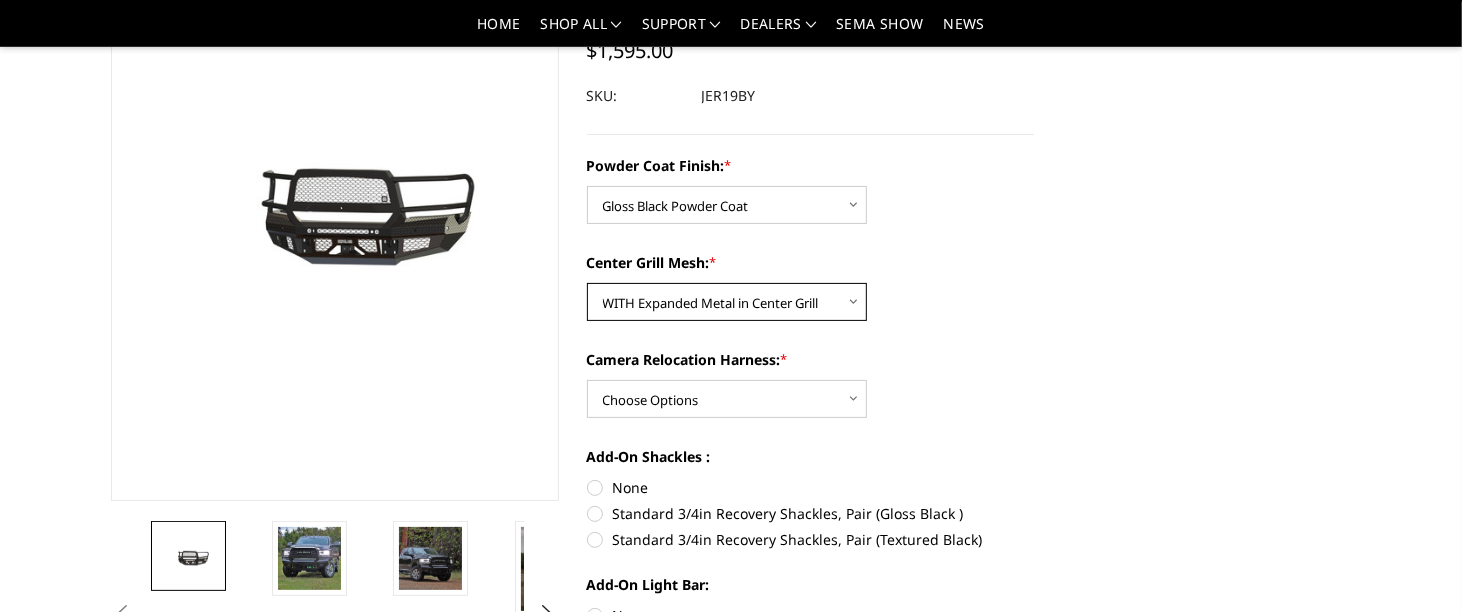 click on "Choose Options
WITH Expanded Metal in Center Grill
WITHOUT Expanded Metal in Center Grill" at bounding box center [727, 302] 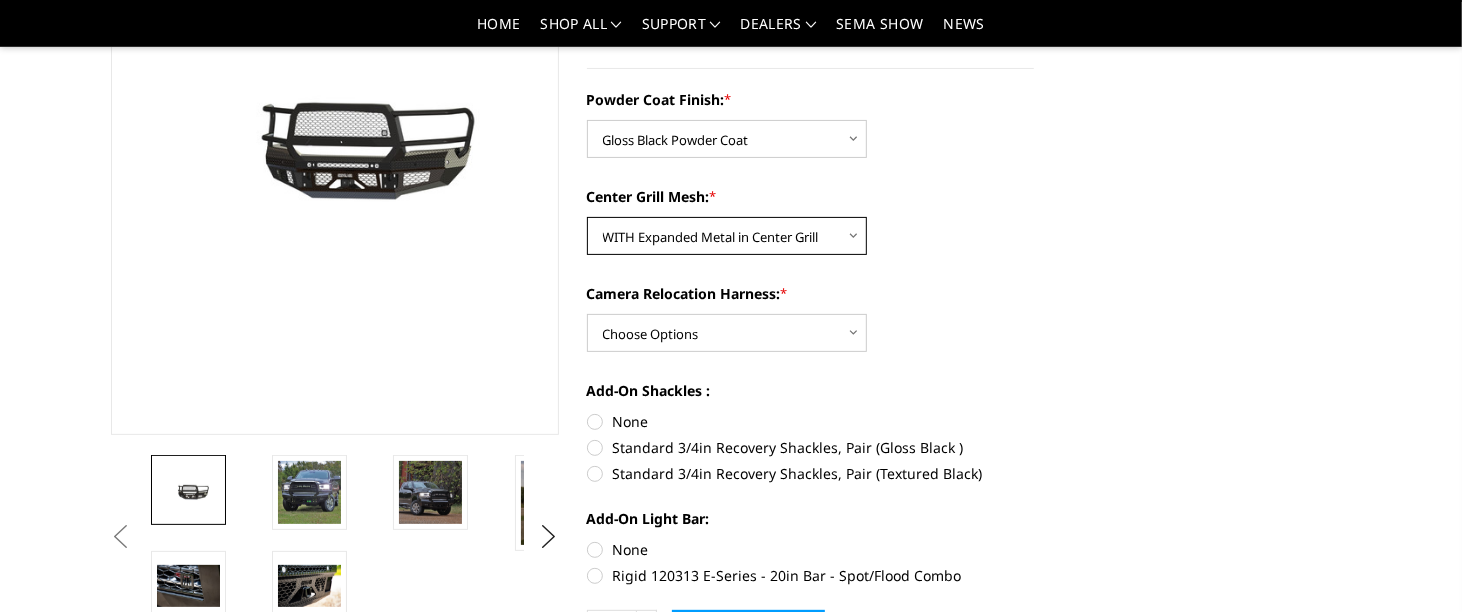 scroll, scrollTop: 300, scrollLeft: 0, axis: vertical 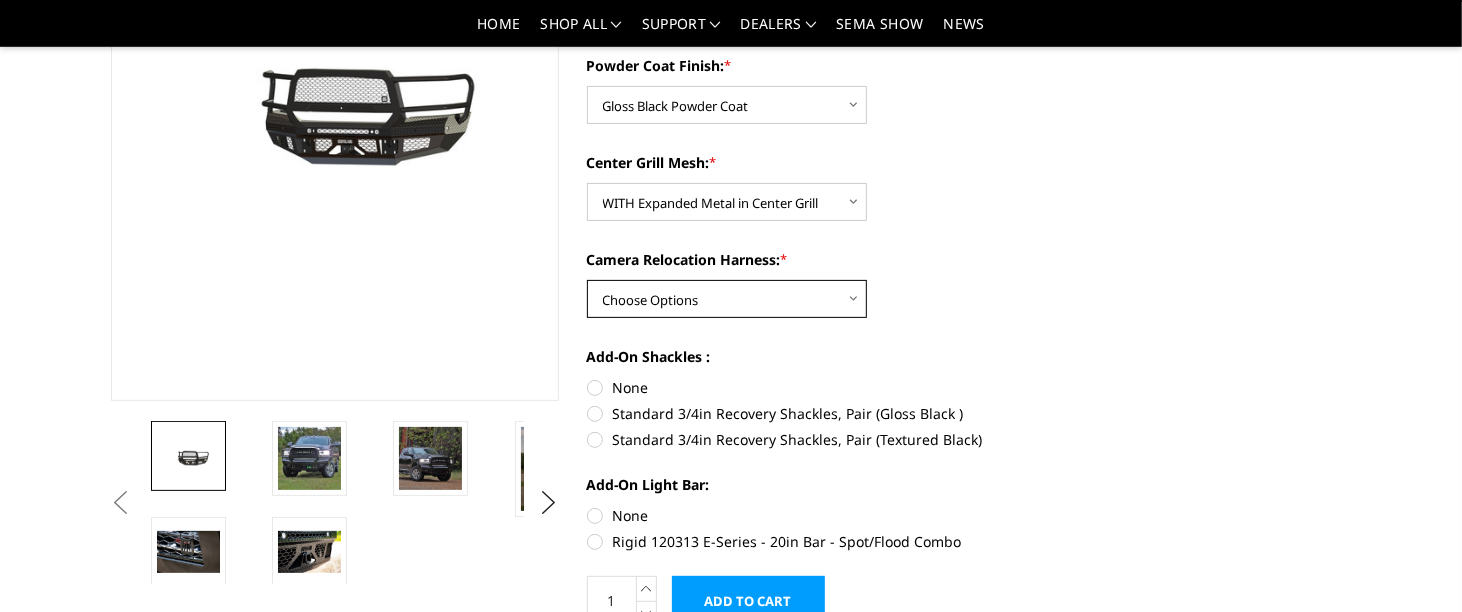 click on "Choose Options
WITH Camera Relocation Harness
WITHOUT Camera Relocation Harness" at bounding box center (727, 299) 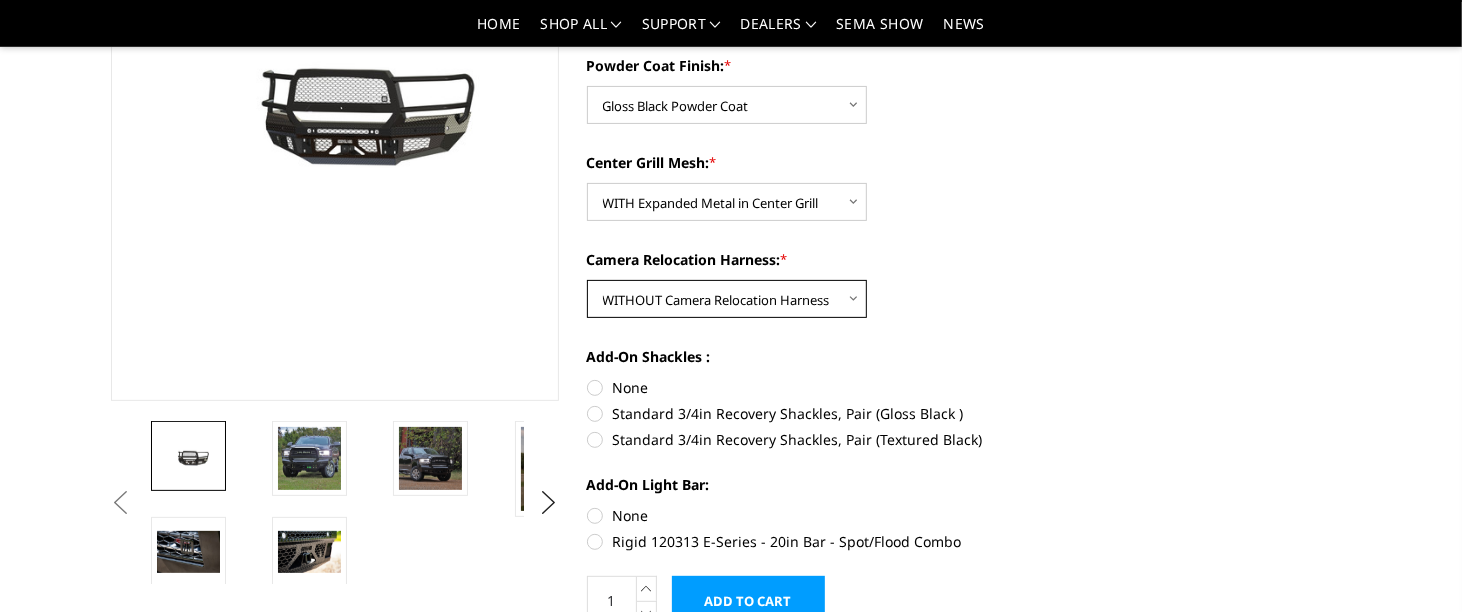 click on "Choose Options
WITH Camera Relocation Harness
WITHOUT Camera Relocation Harness" at bounding box center (727, 299) 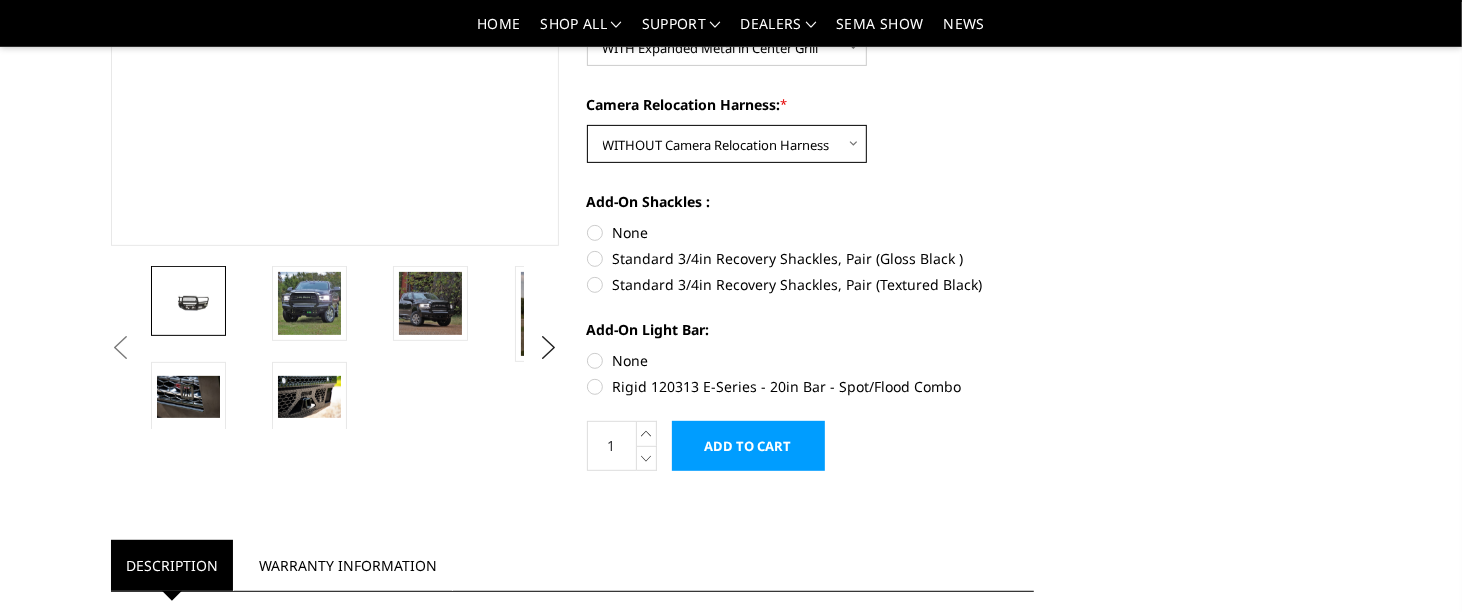 scroll, scrollTop: 500, scrollLeft: 0, axis: vertical 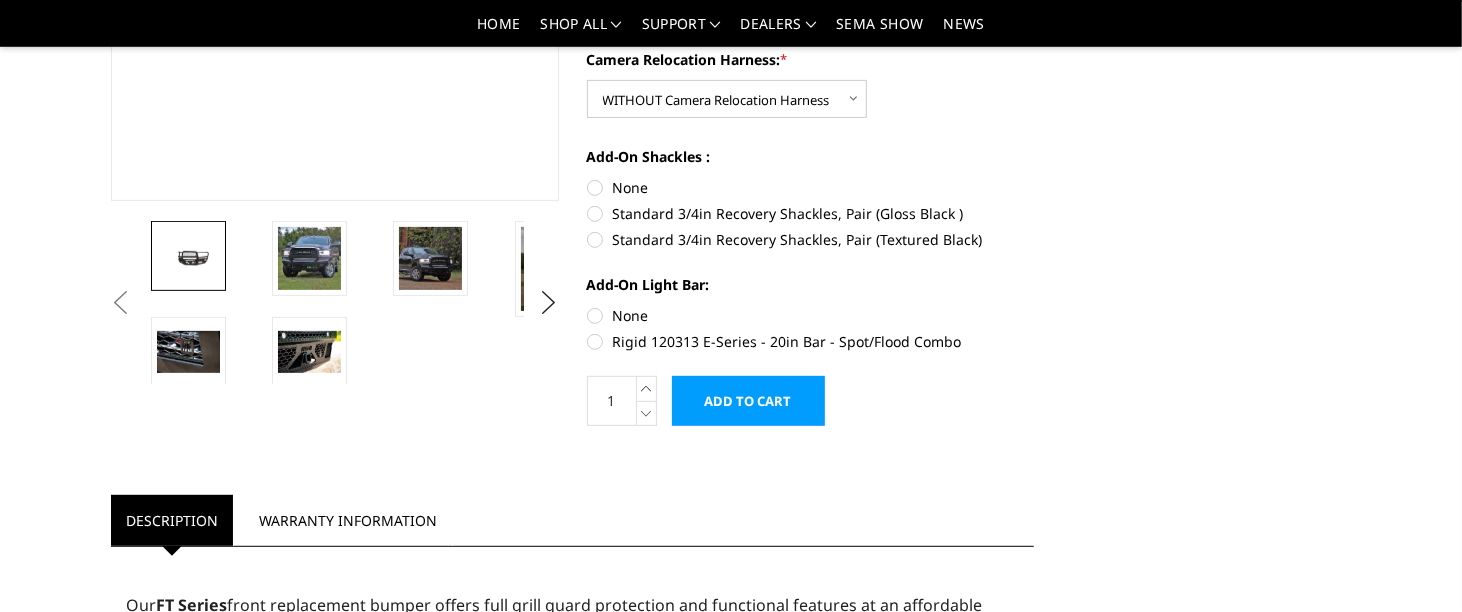 click on "Standard 3/4in Recovery Shackles, Pair (Gloss Black )" at bounding box center (811, 213) 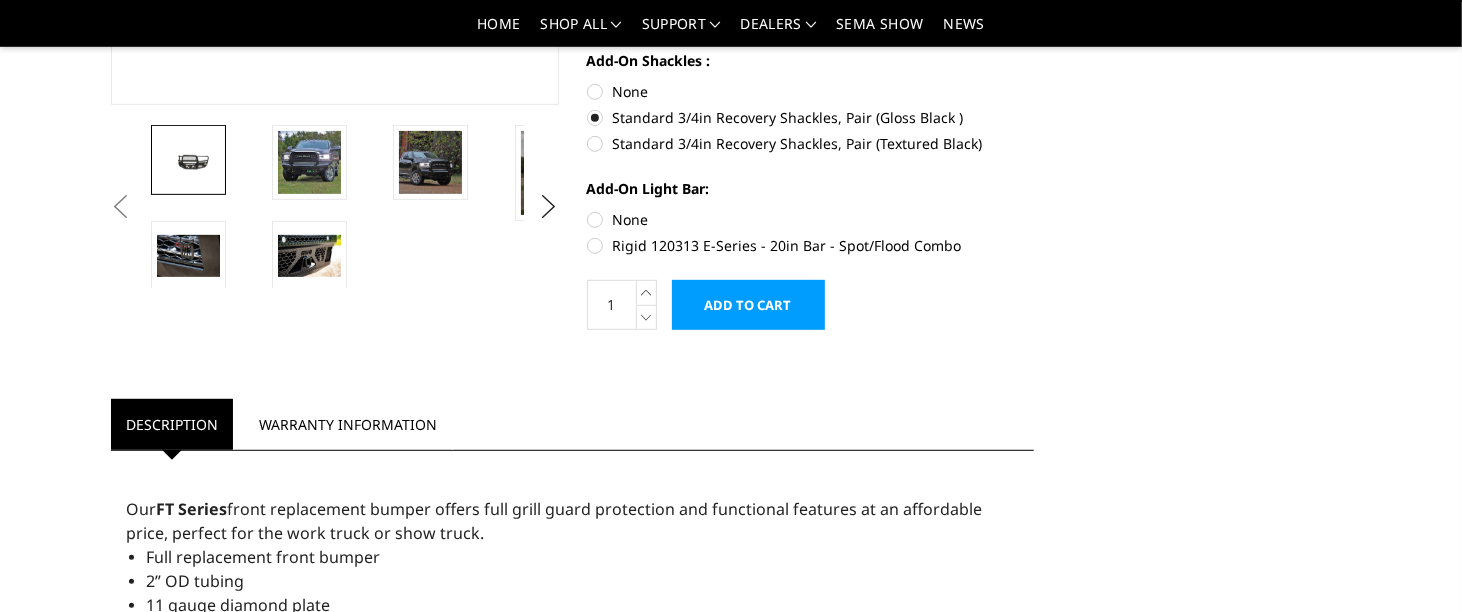 scroll, scrollTop: 600, scrollLeft: 0, axis: vertical 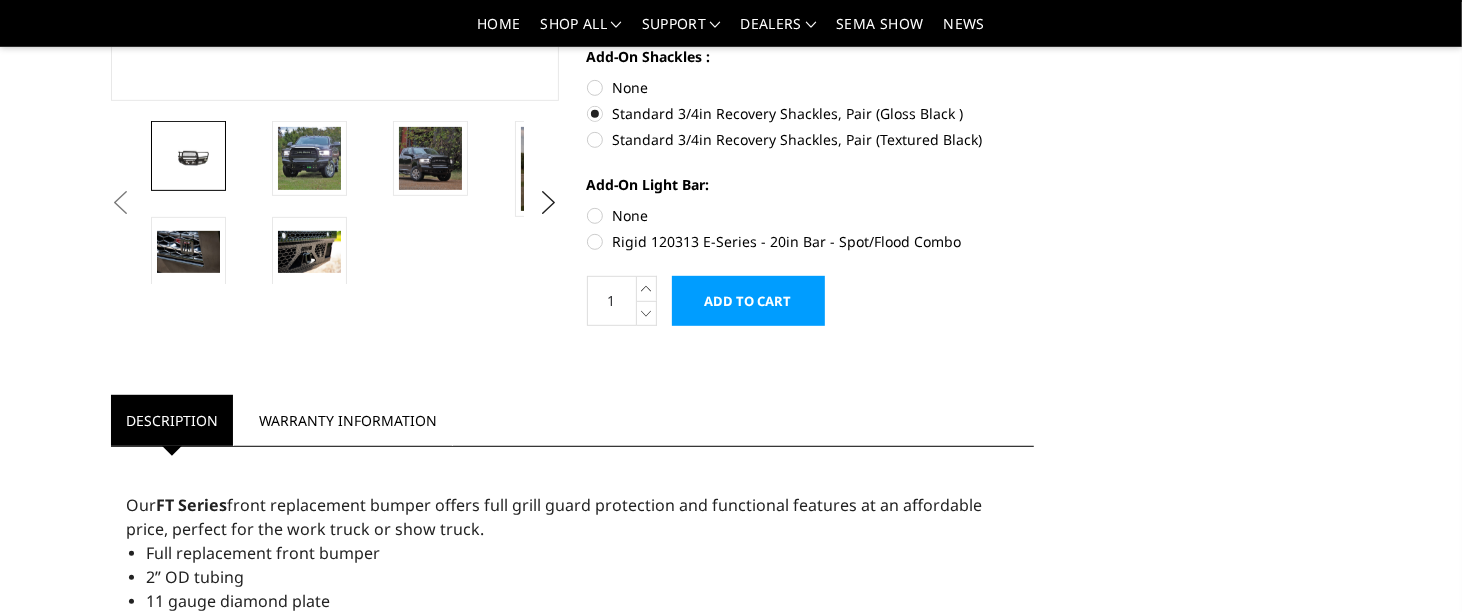 click on "Rigid 120313 E-Series - 20in Bar - Spot/Flood Combo" at bounding box center [811, 241] 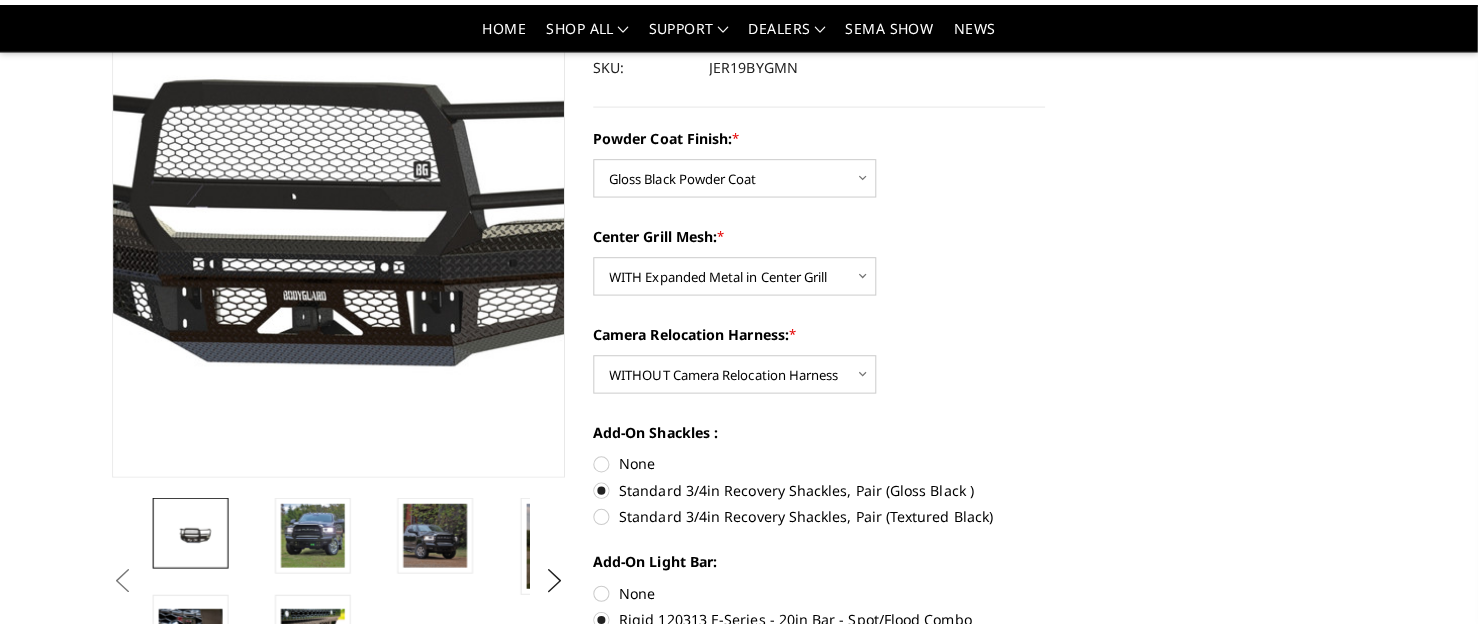 scroll, scrollTop: 200, scrollLeft: 0, axis: vertical 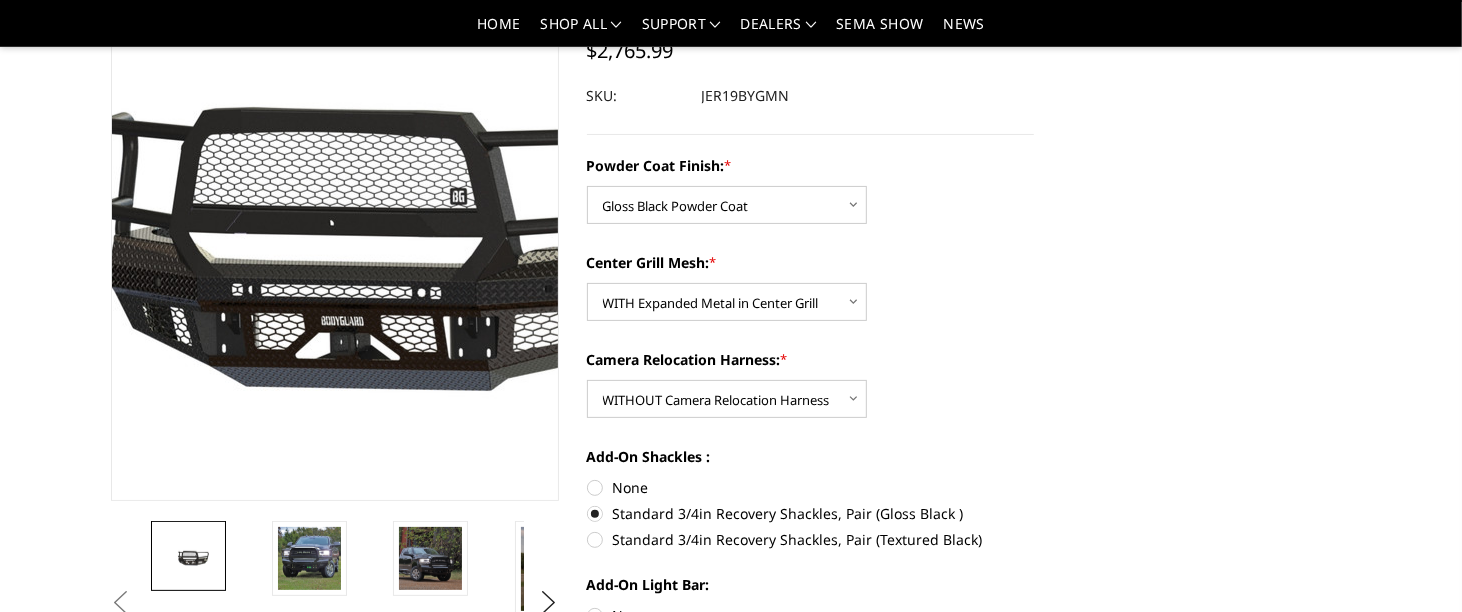 click at bounding box center [313, 202] 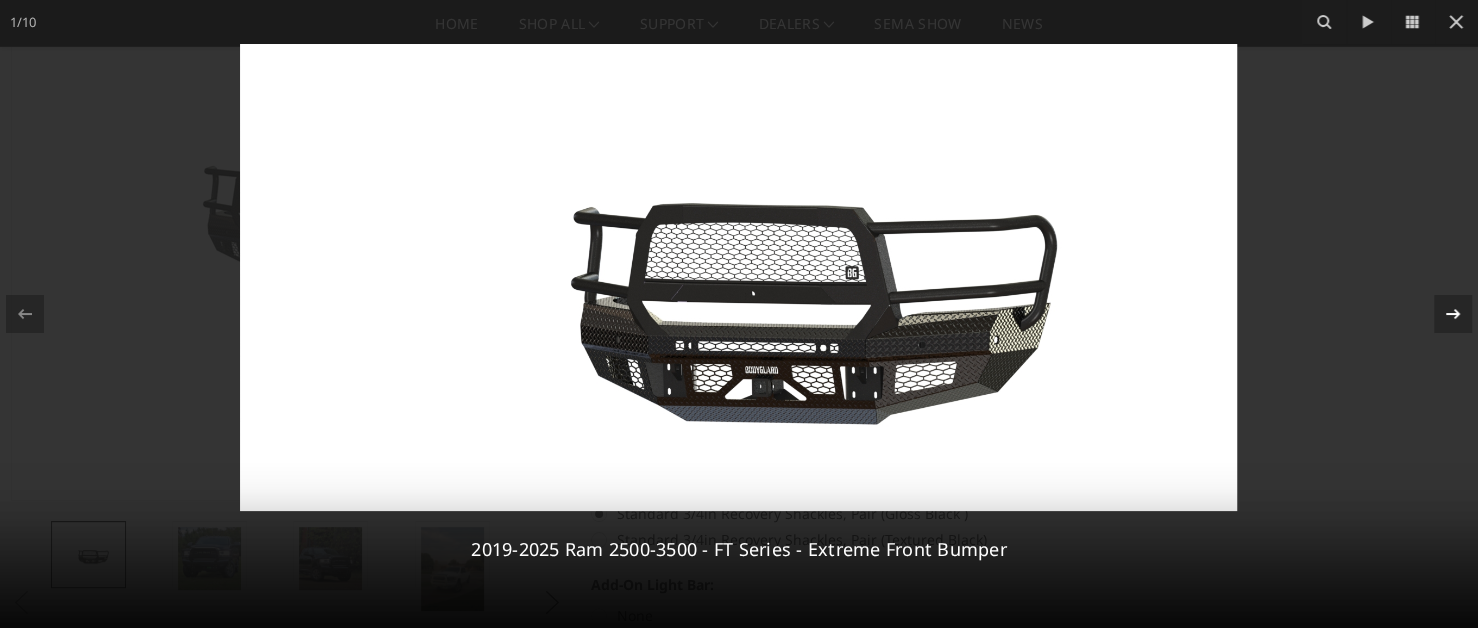 click 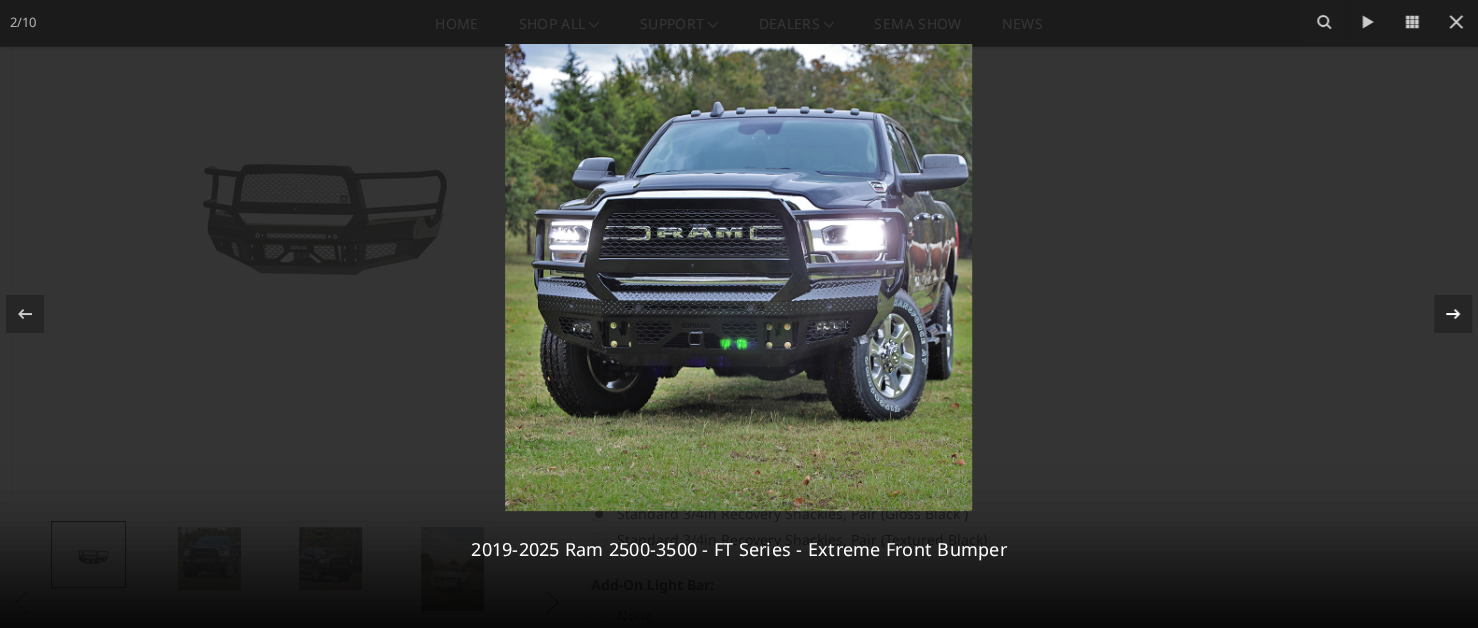 click 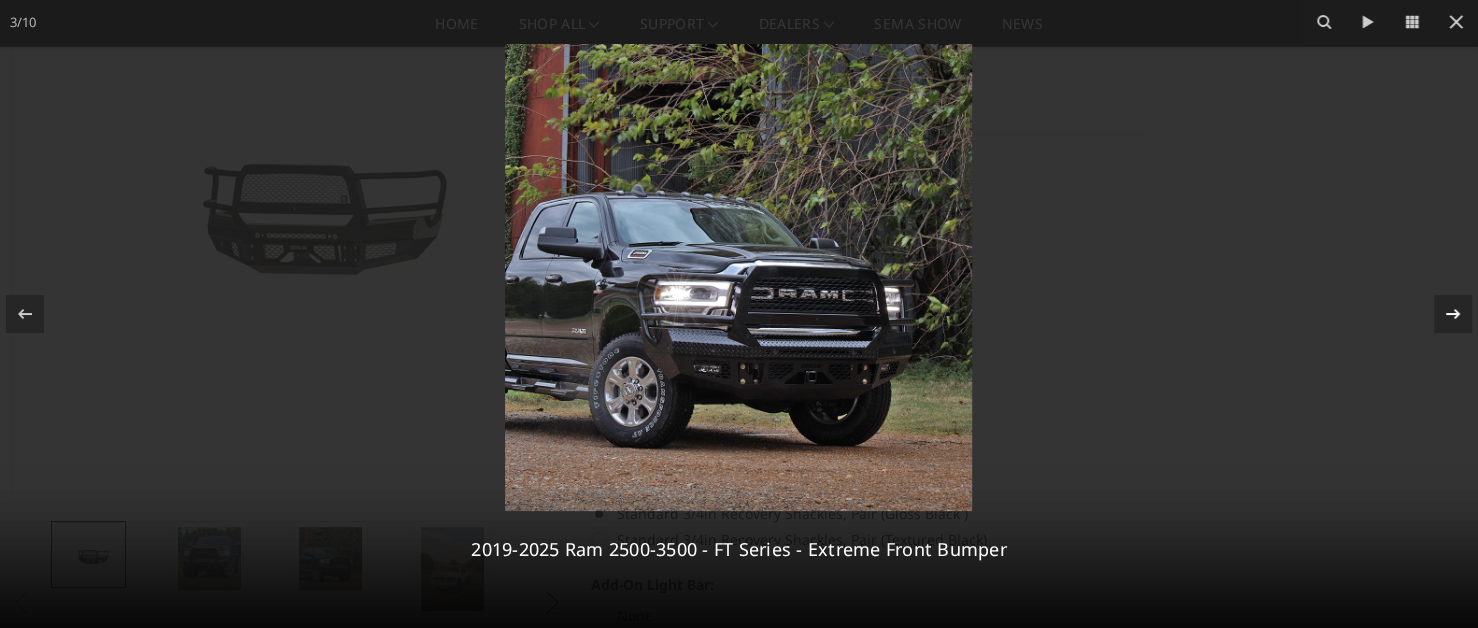click on "[NUMBER] / [NUMBER] [YEAR]-[YEAR] Ram 2500-3500 - FT Series - Extreme Front Bumper" at bounding box center (739, 314) 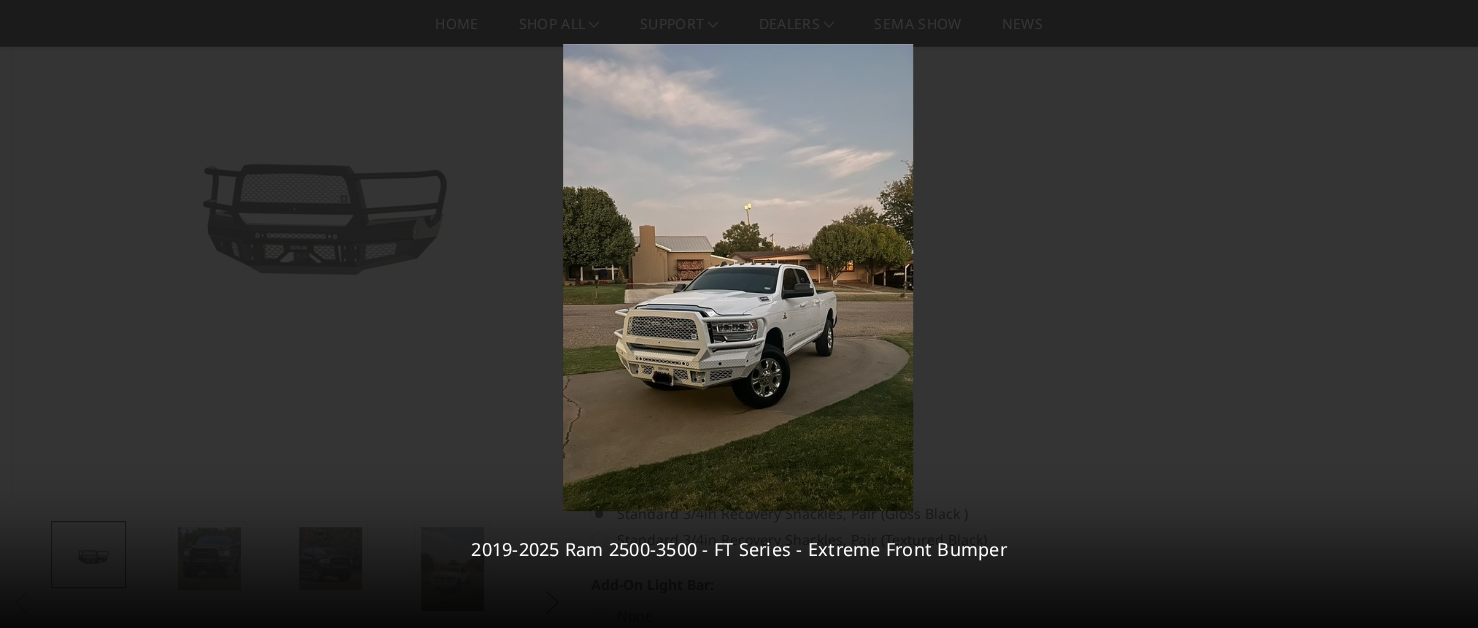 click on "[NUMBER] / [NUMBER] [YEAR]-[YEAR] Ram 2500-3500 - FT Series - Extreme Front Bumper" at bounding box center [739, 314] 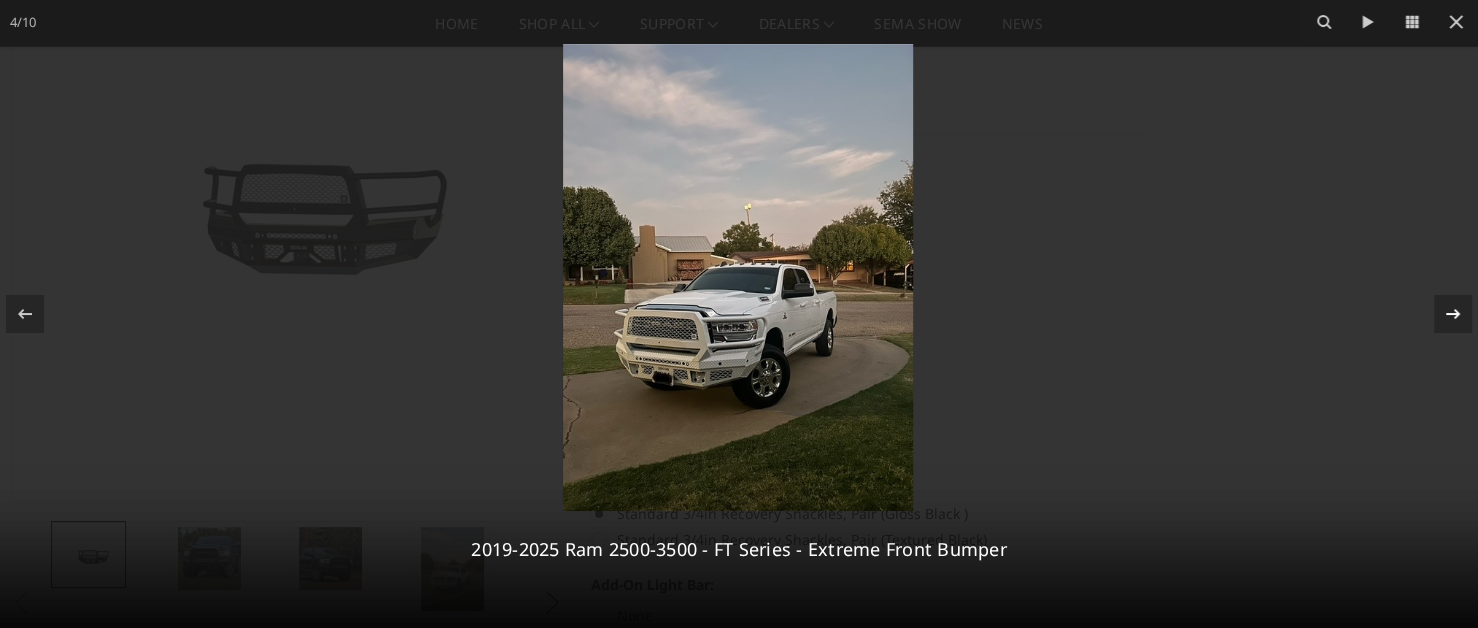 click 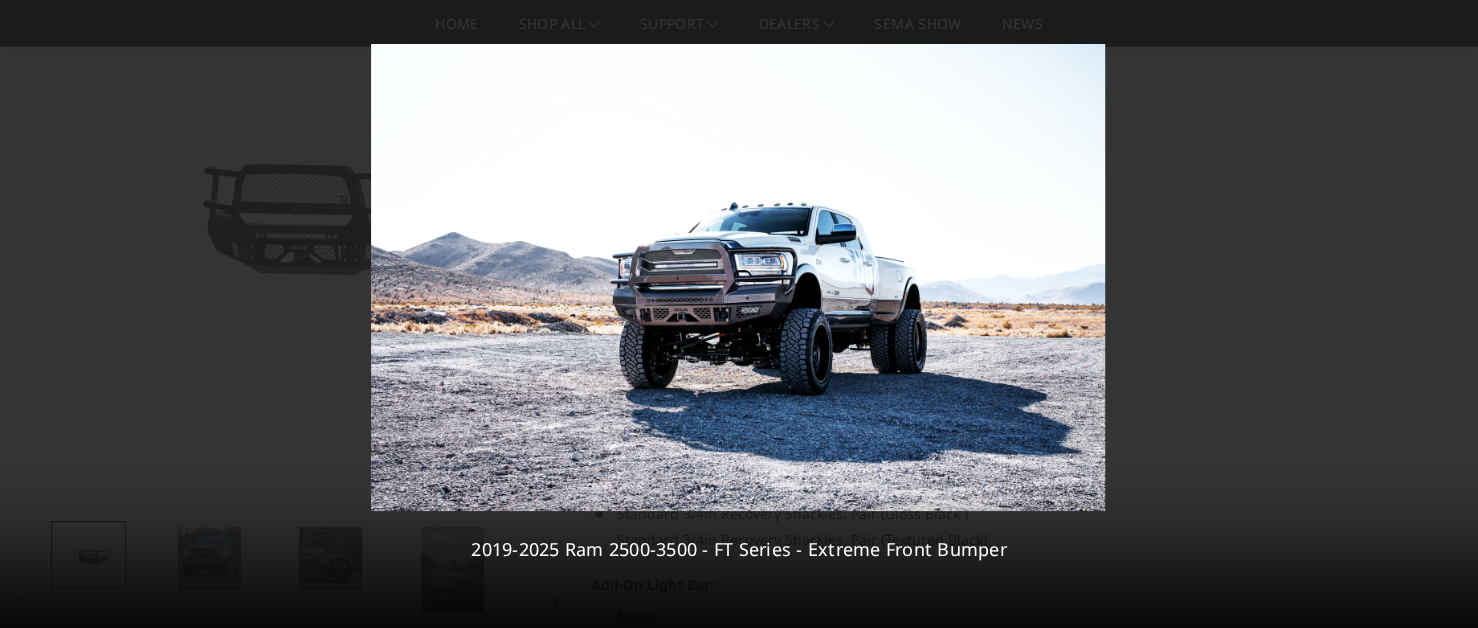 click on "[NUMBER] / [NUMBER] [YEAR]-[YEAR] Ram 2500-3500 - FT Series - Extreme Front Bumper" at bounding box center (739, 314) 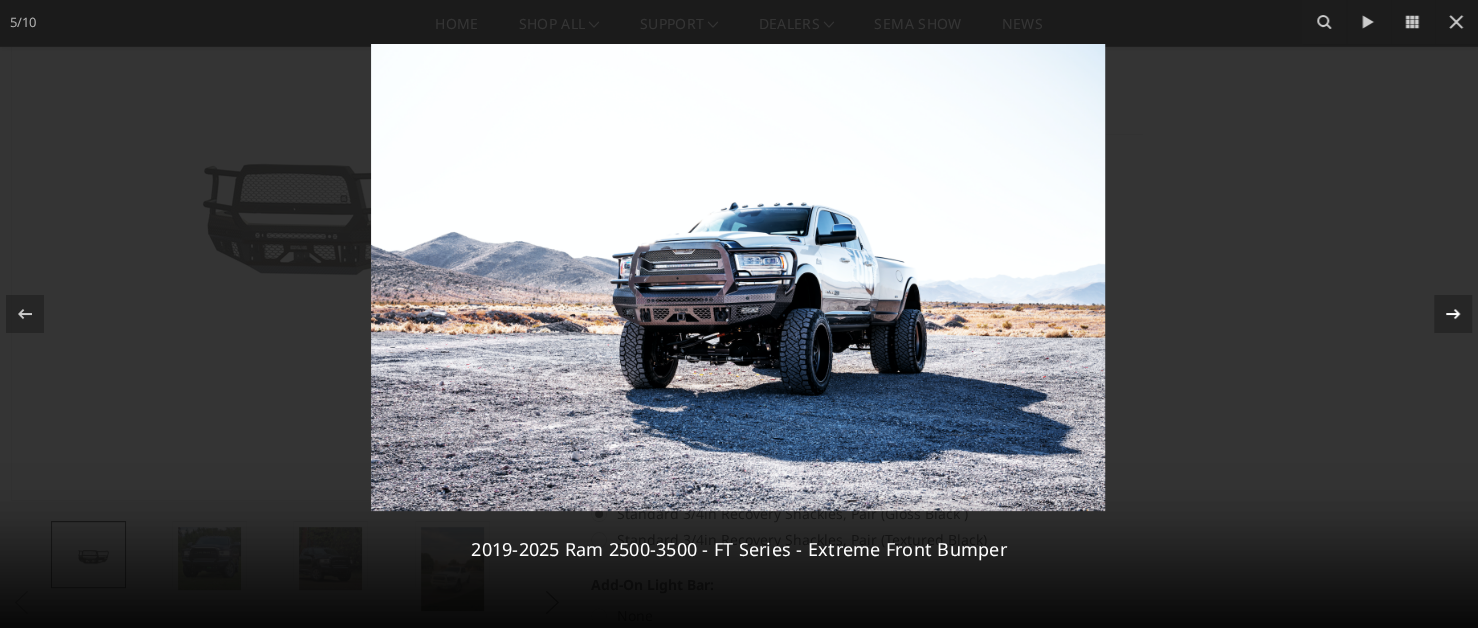 click 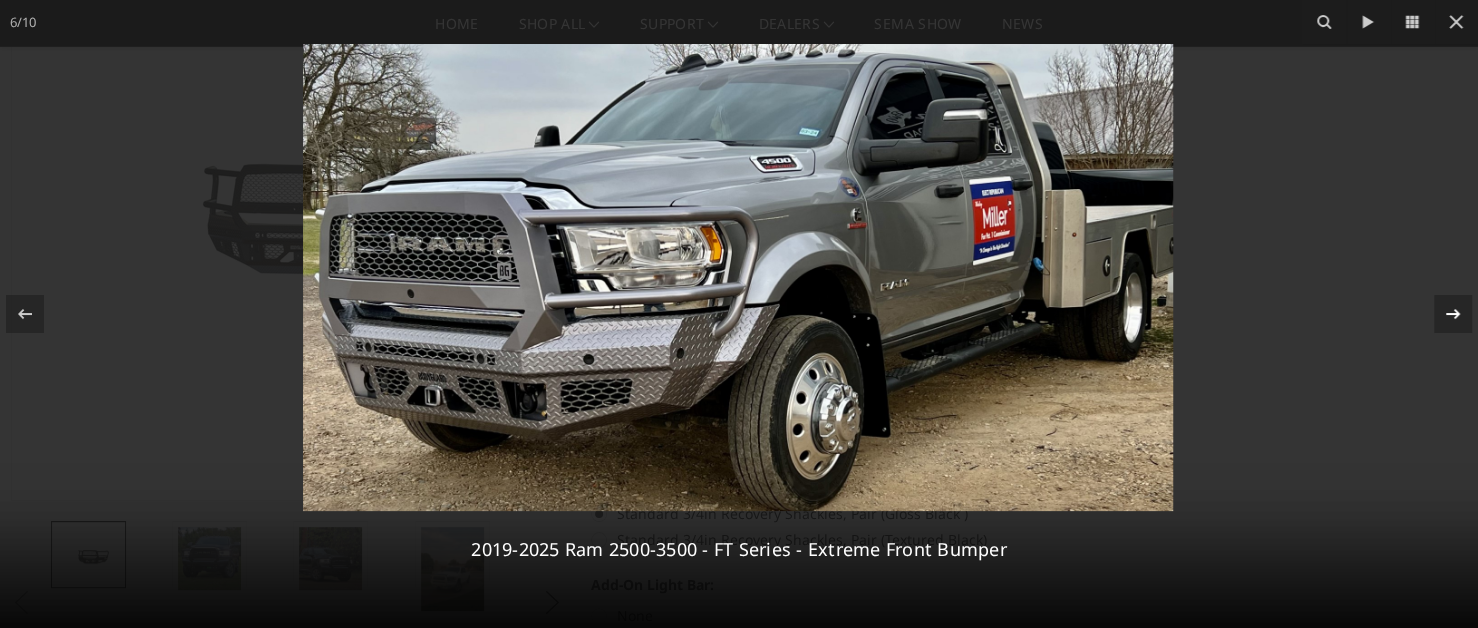 click 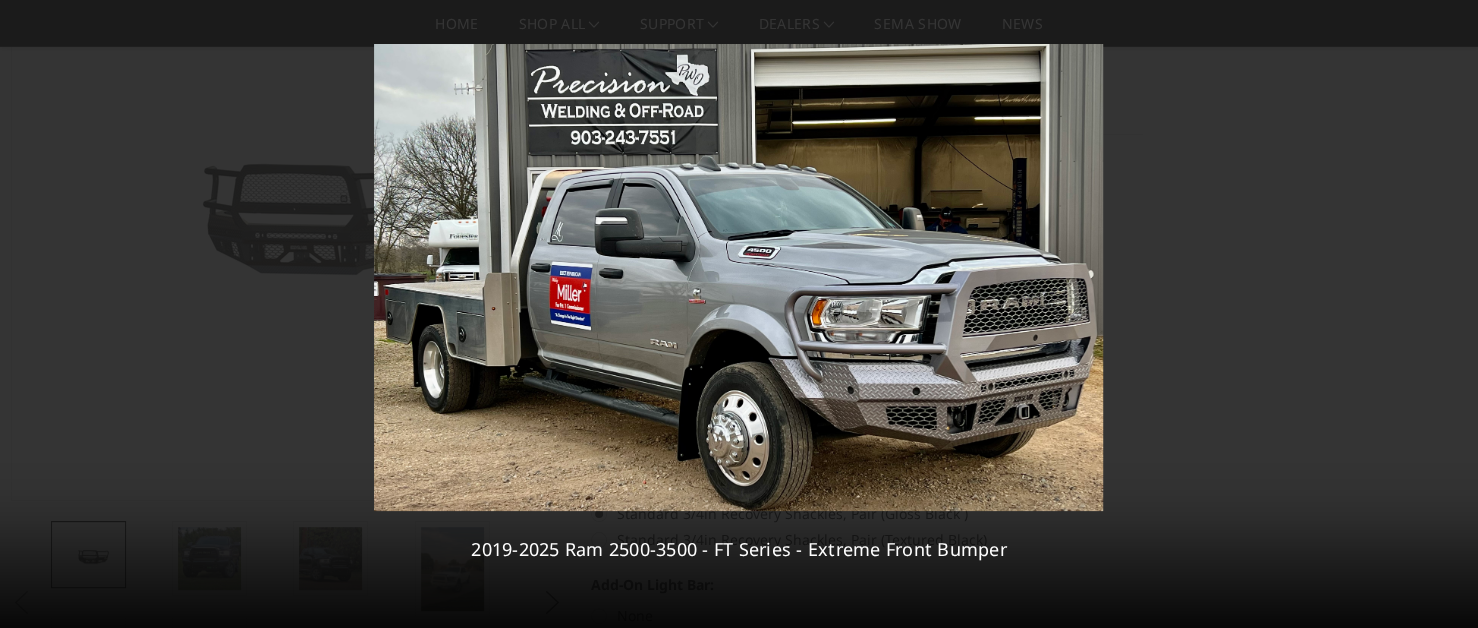 click on "[NUMBER] / [NUMBER] [YEAR]-[YEAR] Ram 2500-3500 - FT Series - Extreme Front Bumper" at bounding box center (739, 314) 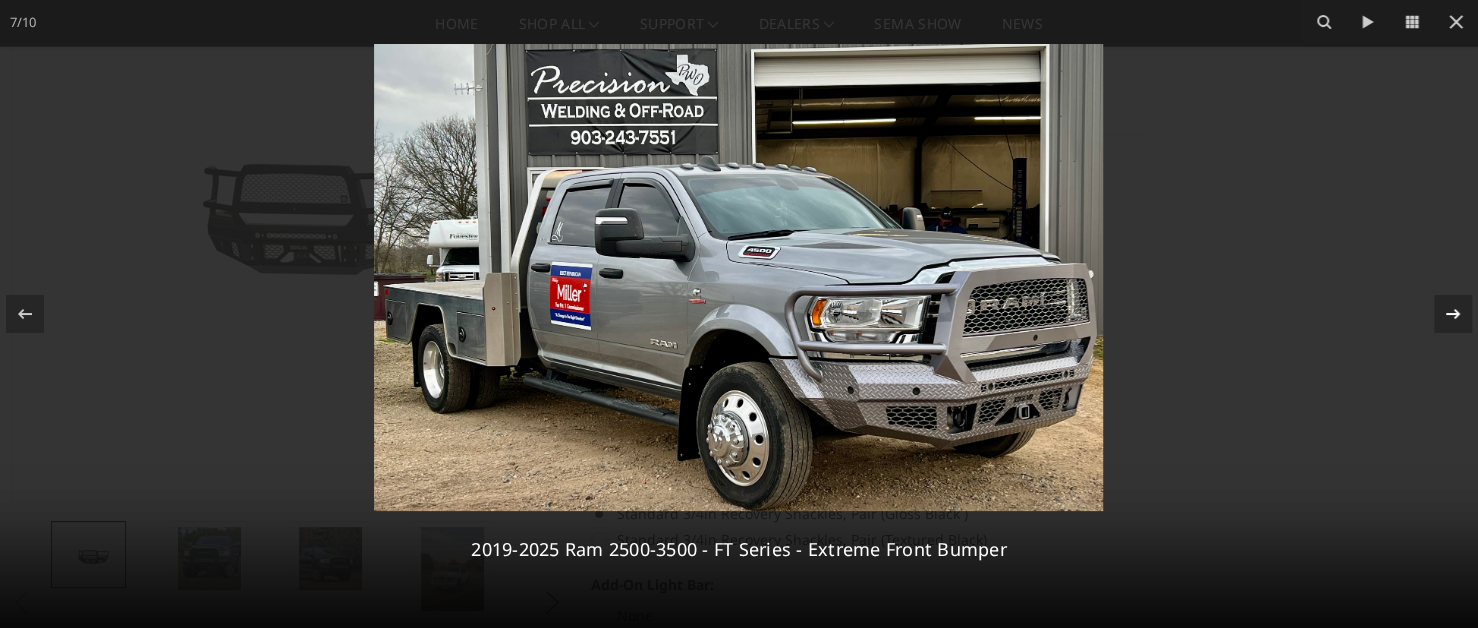 click 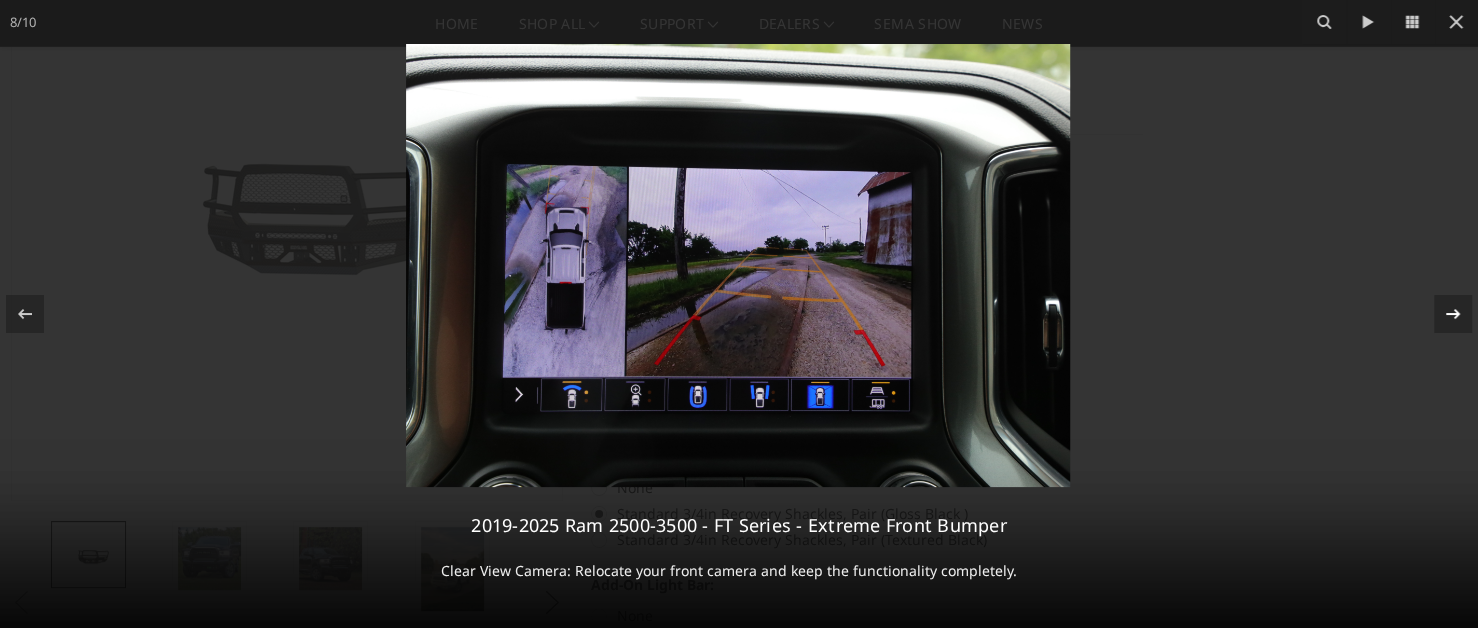 click 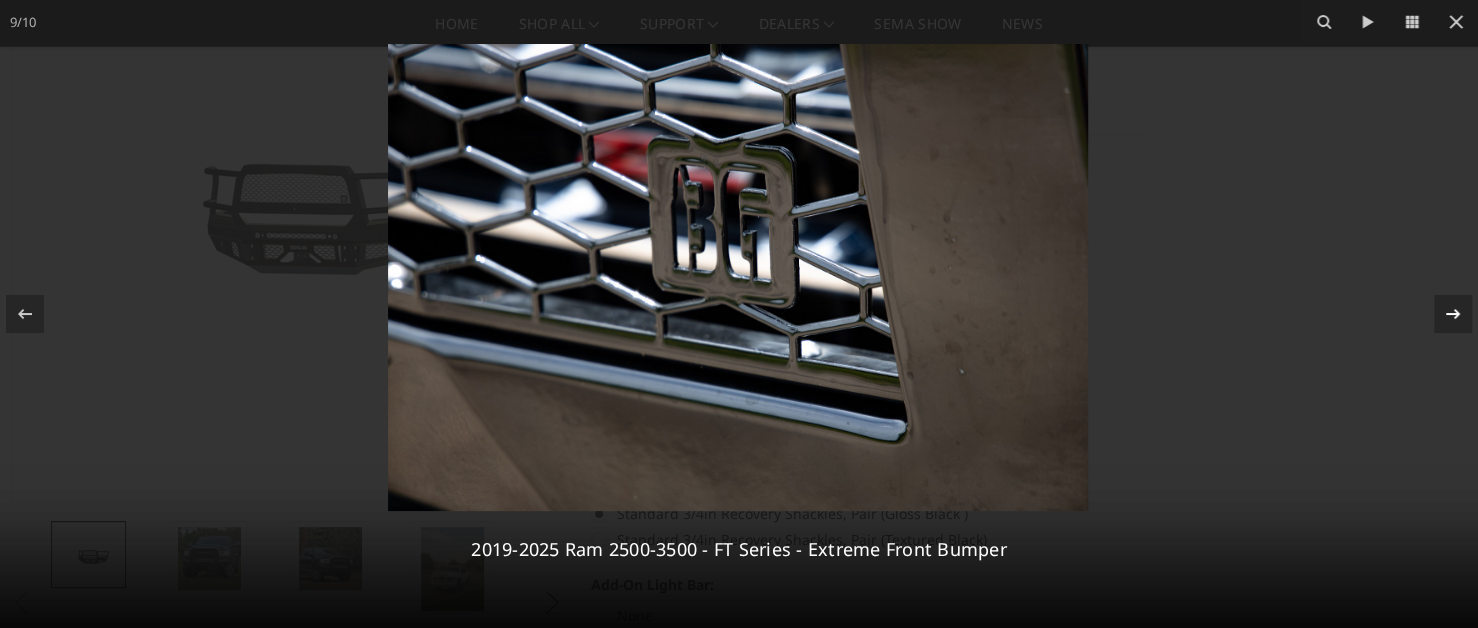 click 